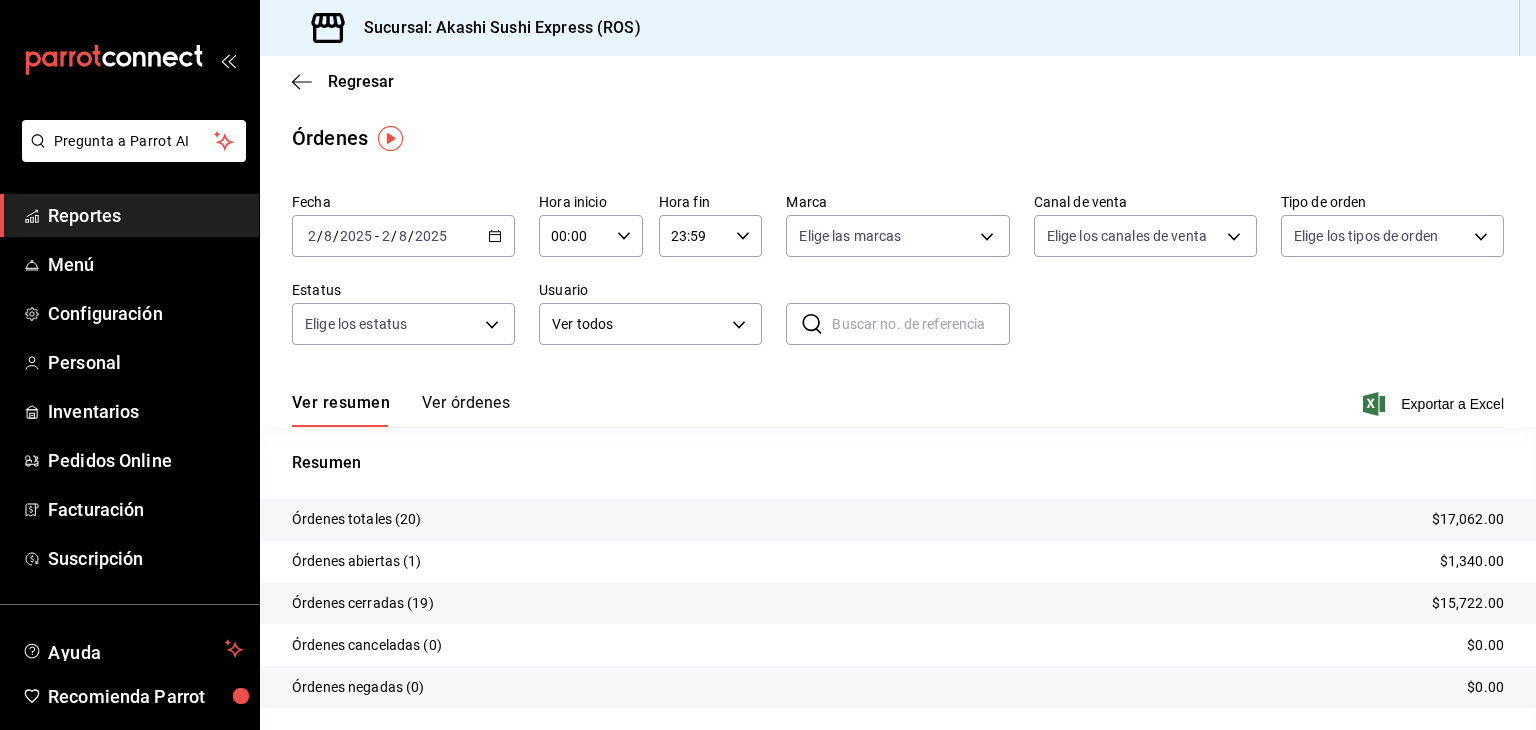 scroll, scrollTop: 0, scrollLeft: 0, axis: both 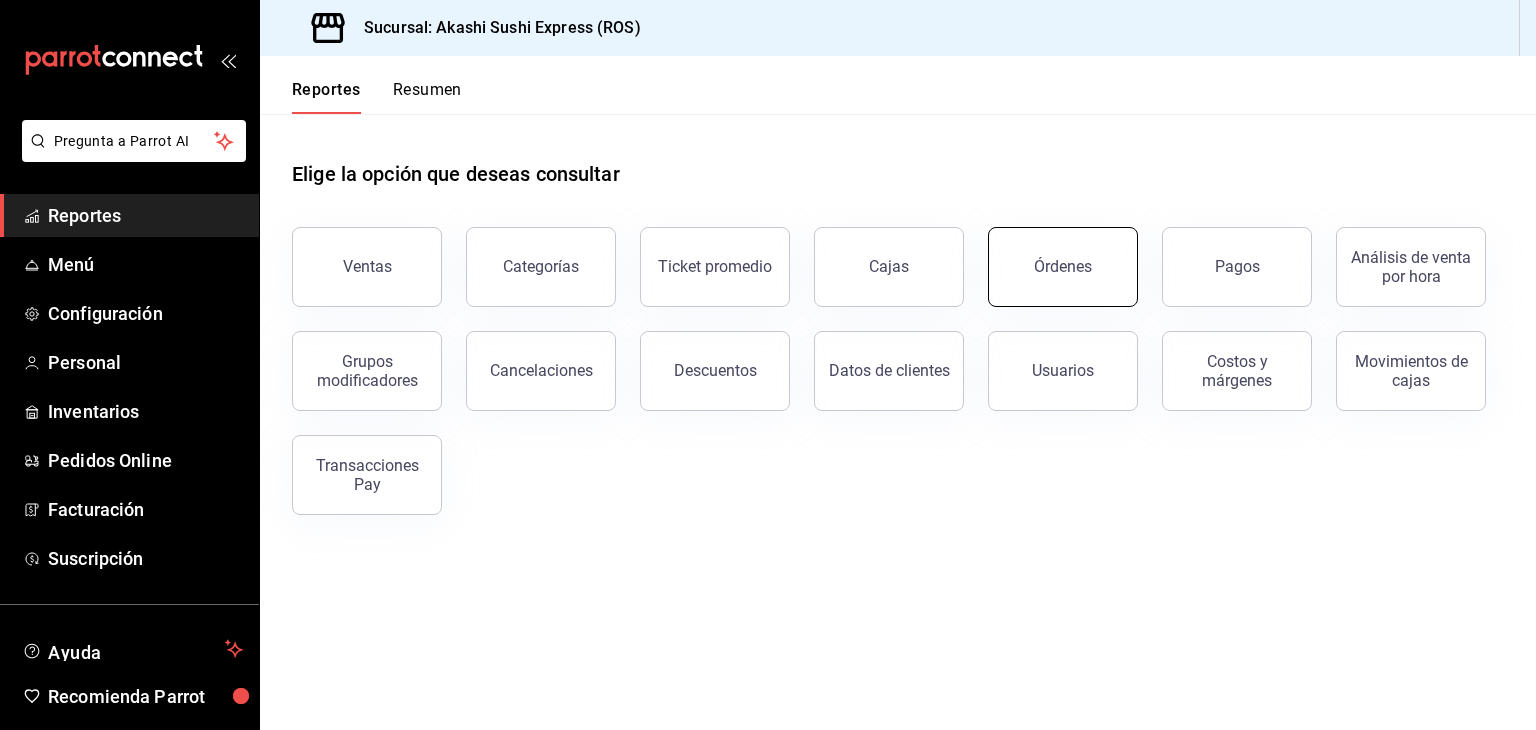click on "Órdenes" at bounding box center [1063, 267] 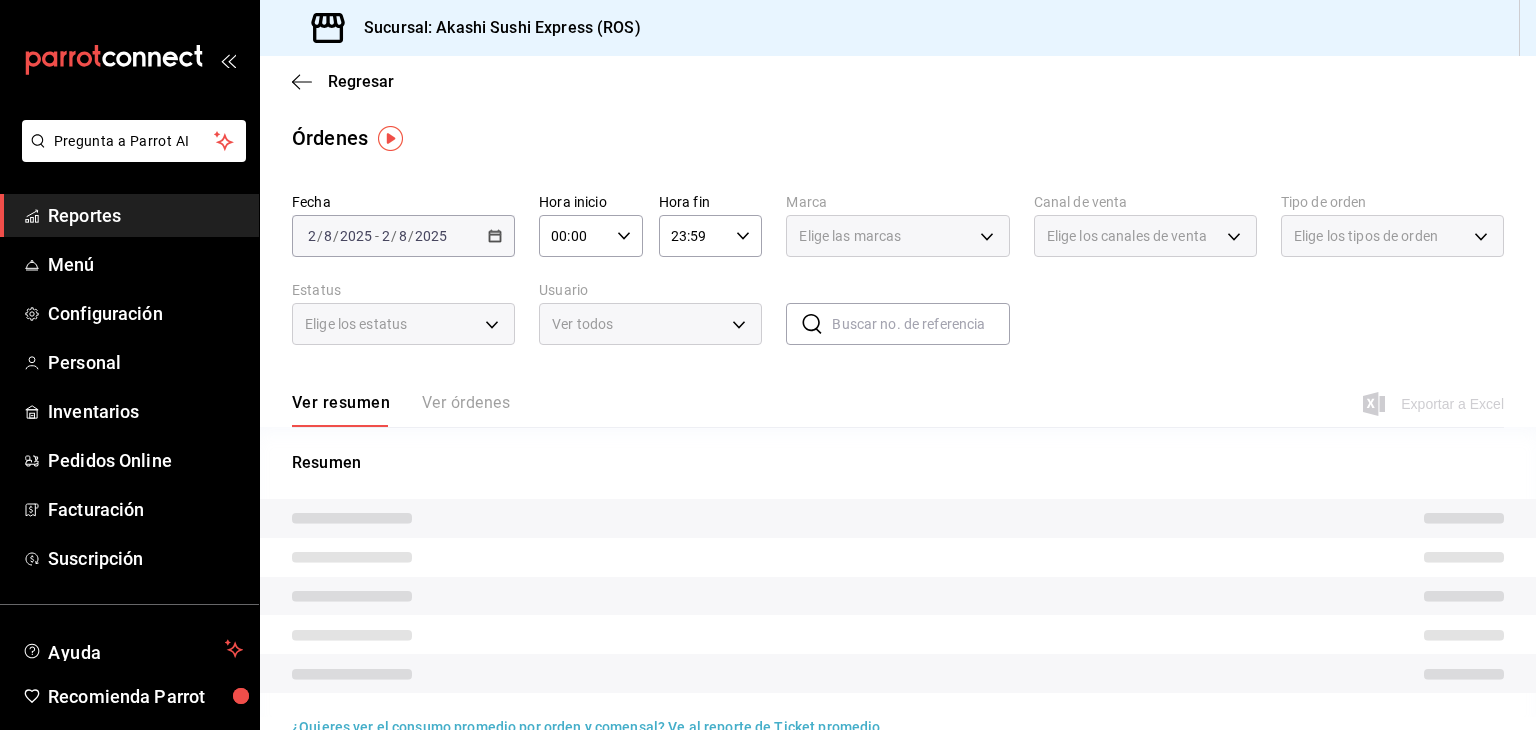 click on "Reportes" at bounding box center [145, 215] 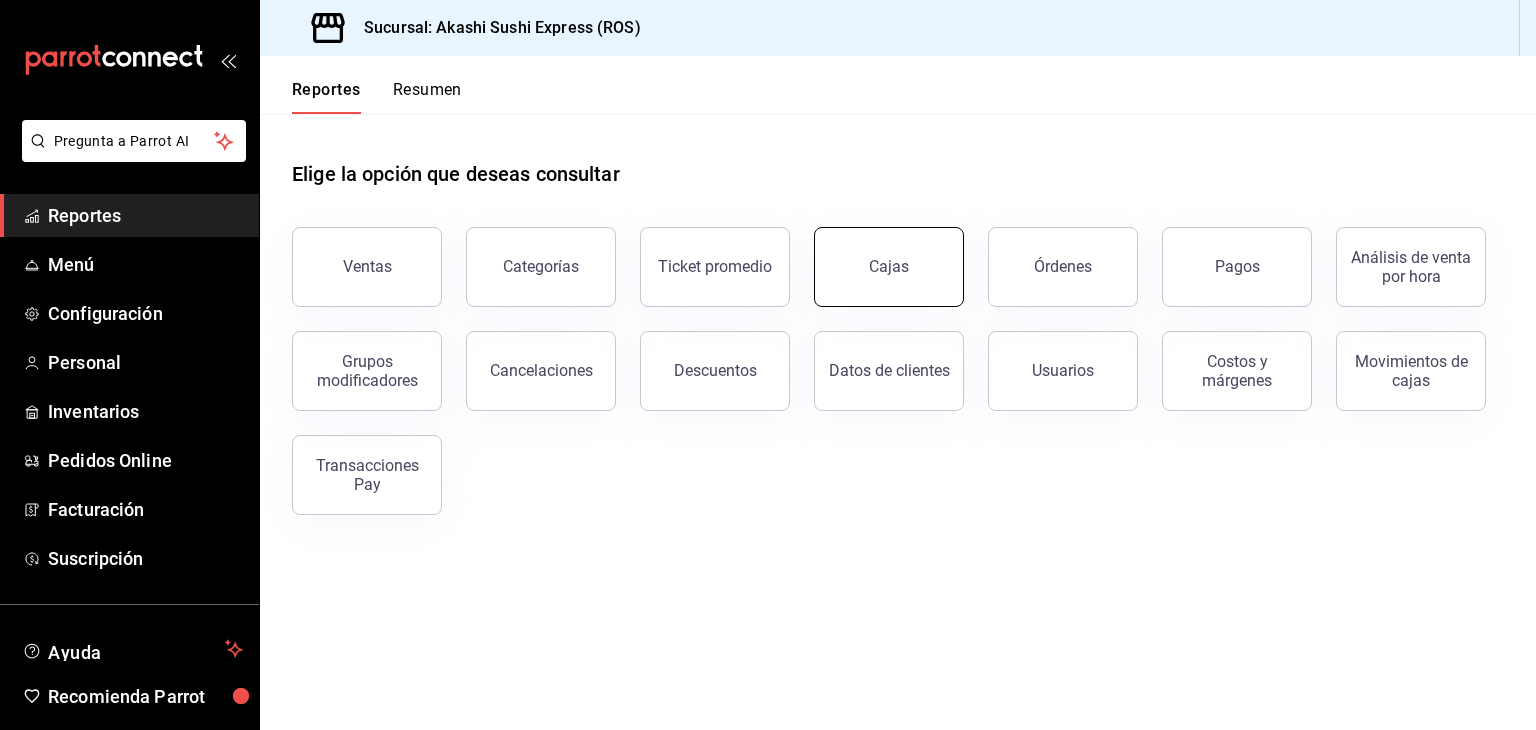 click on "Cajas" at bounding box center (889, 267) 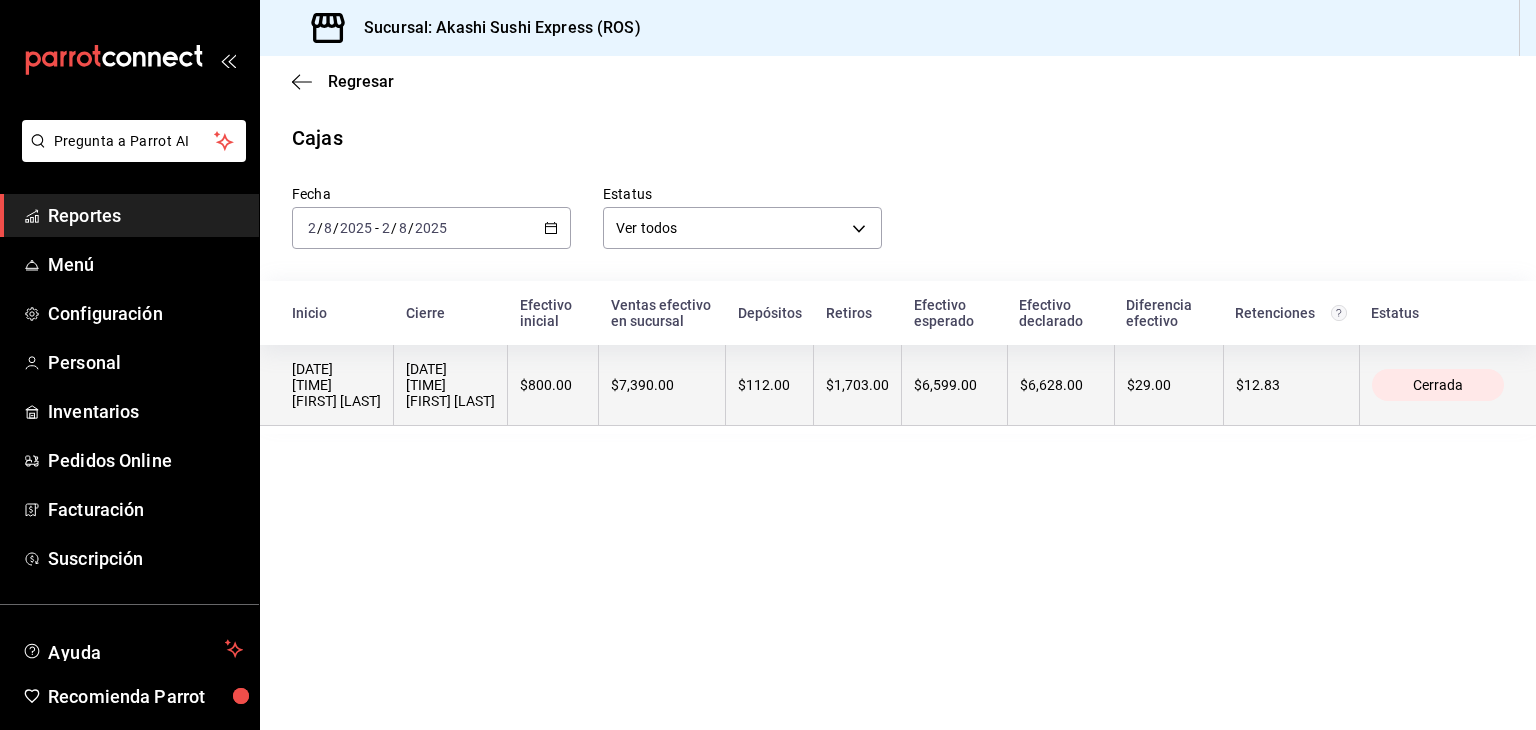 click on "$112.00" at bounding box center [770, 385] 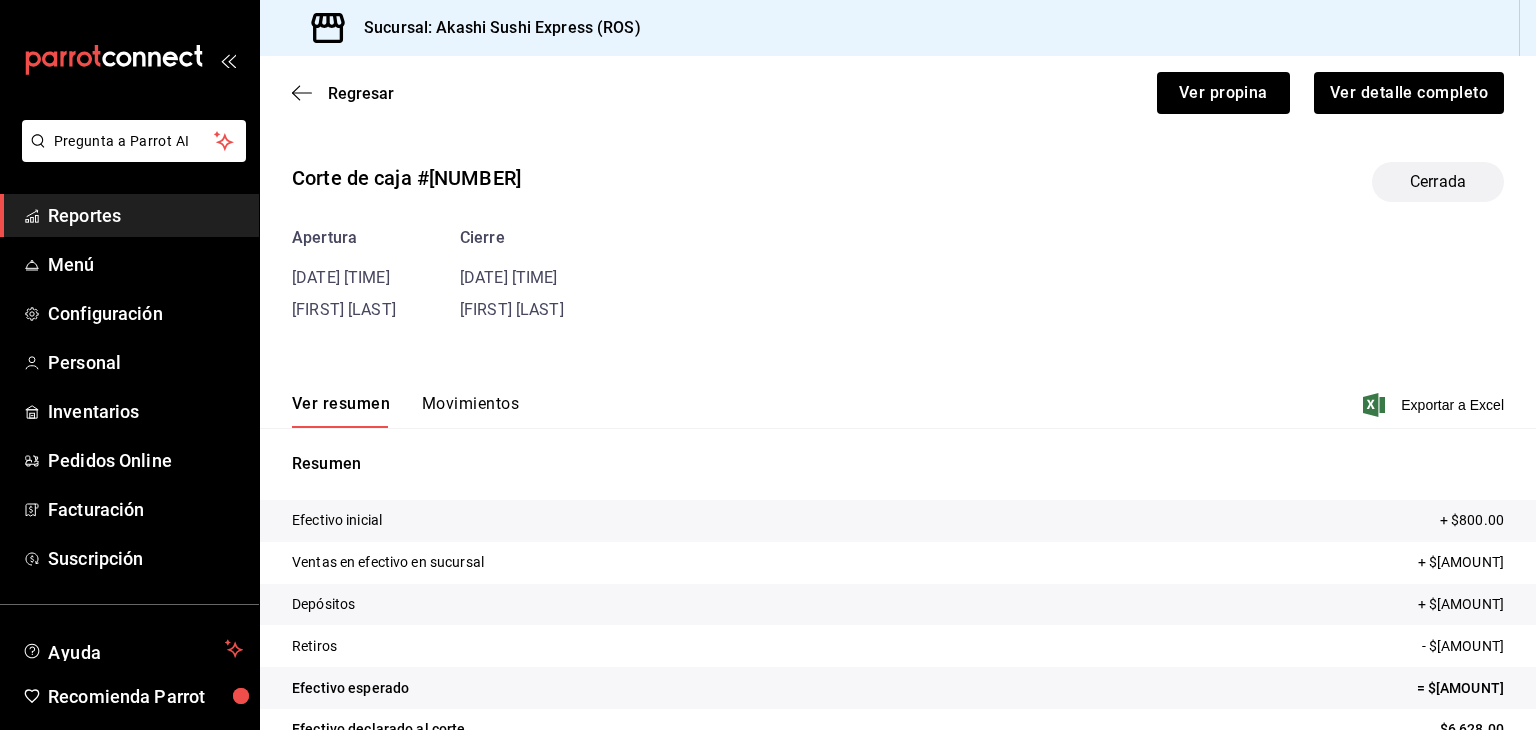 click on "Movimientos" at bounding box center [470, 411] 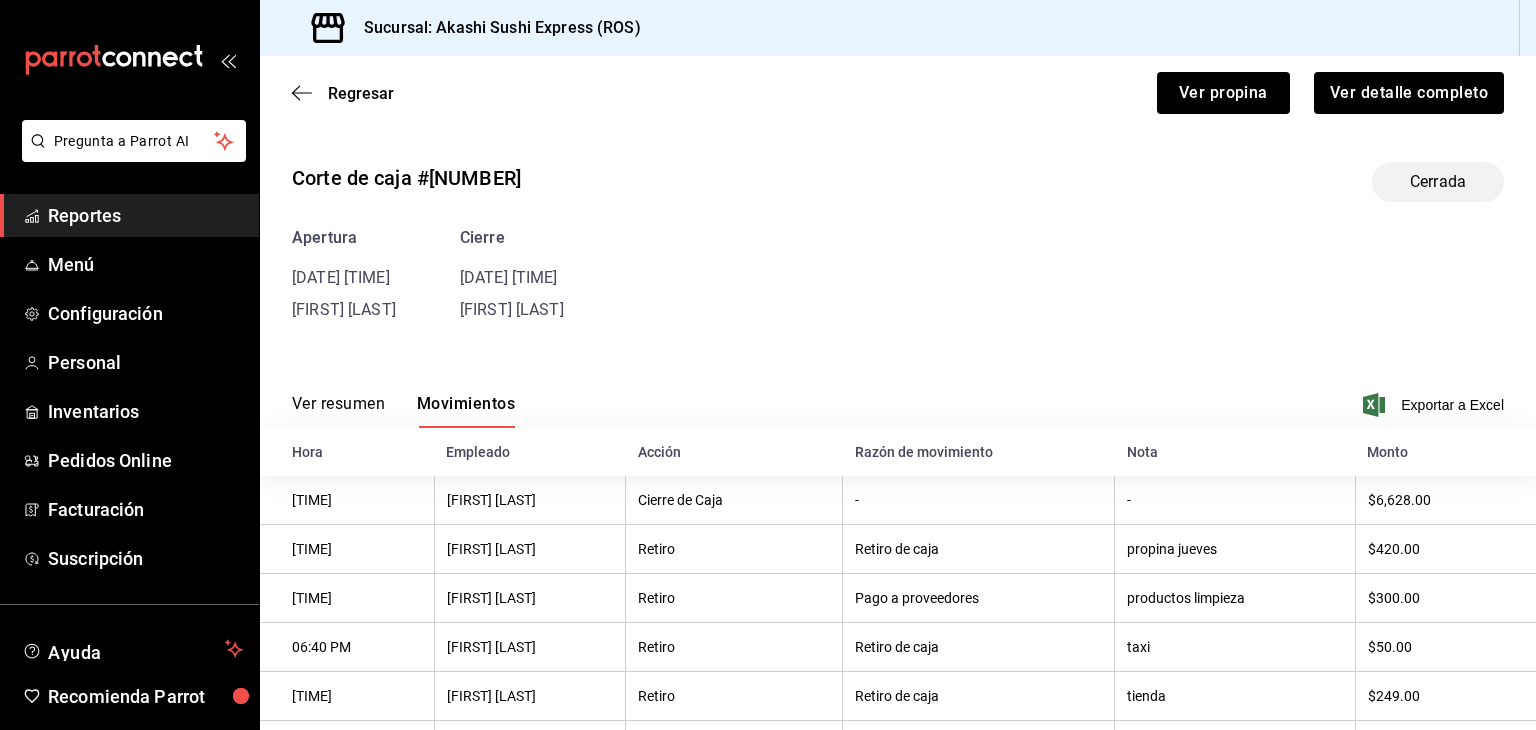 scroll, scrollTop: 241, scrollLeft: 0, axis: vertical 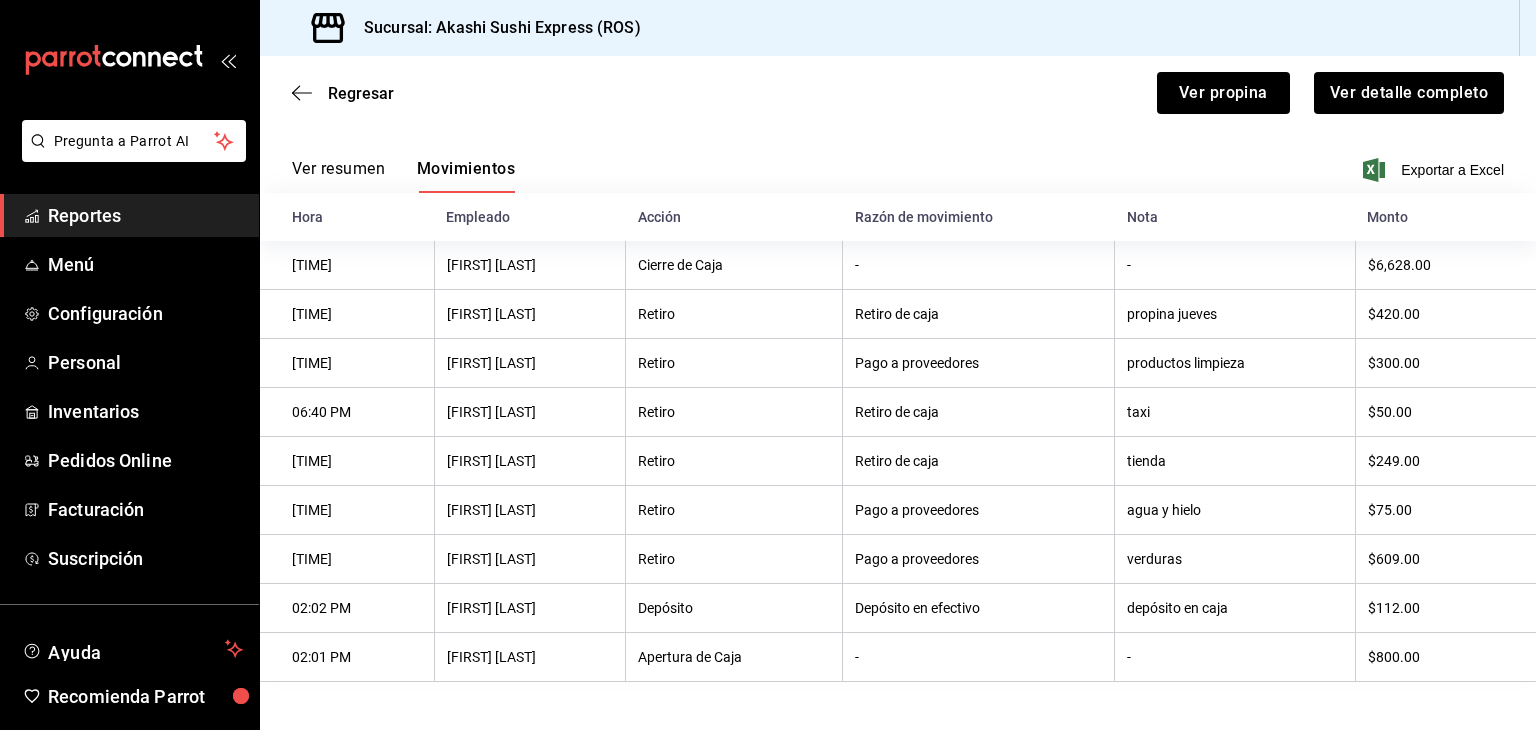 click on "Reportes" at bounding box center (129, 215) 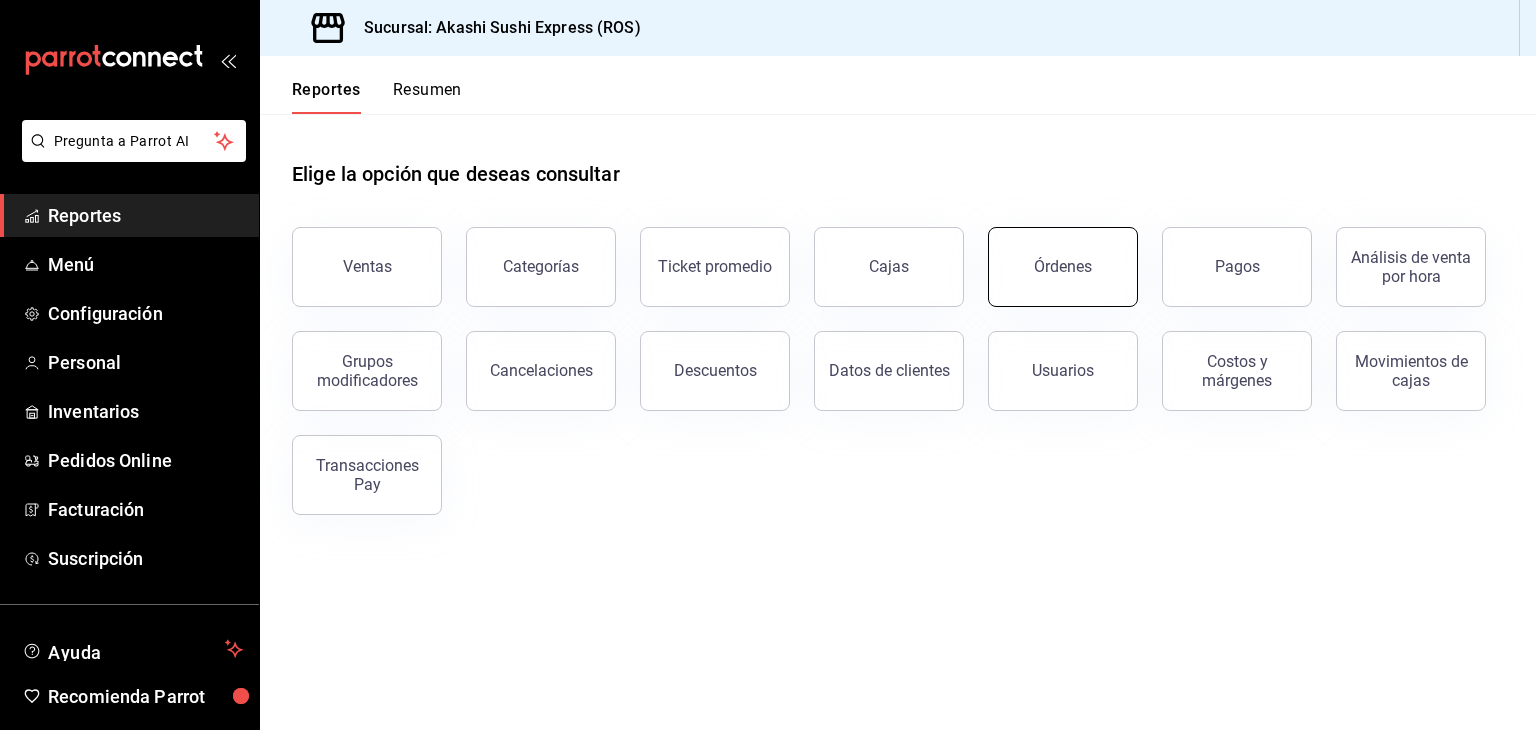 click on "Órdenes" at bounding box center (1063, 267) 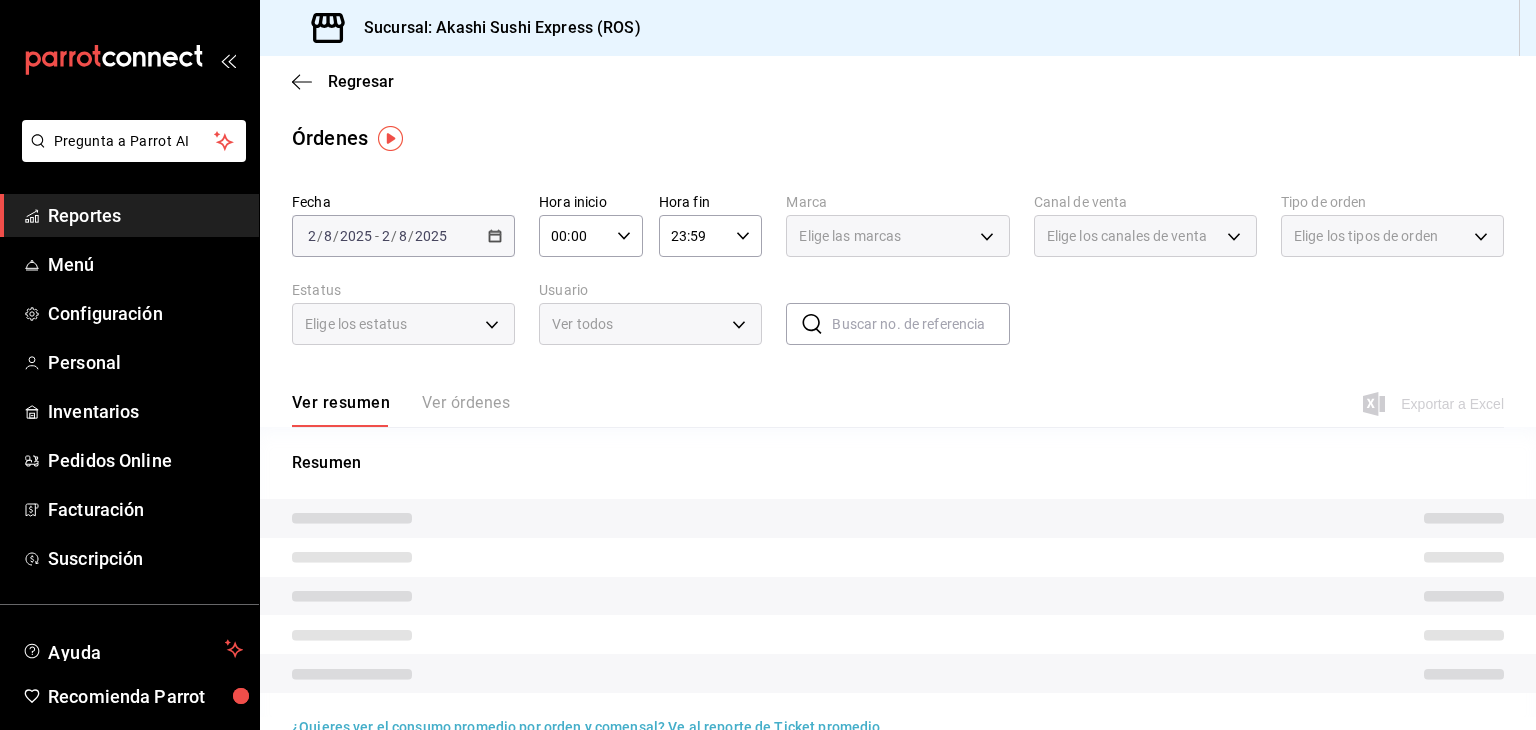 click on "Pregunta a Parrot AI Reportes   Menú   Configuración   Personal   Inventarios   Pedidos Online   Facturación   Suscripción   Ayuda Recomienda Parrot   [FIRST] [LAST]   Sugerir nueva función   Sucursal: Akashi Sushi Express (ROS) Regresar Órdenes Fecha 2025-08-02 2 / 8 / 2025 - 2025-08-02 2 / 8 / 2025 Hora inicio 00:00 Hora inicio Hora fin 23:59 Hora fin Marca Elige las marcas Canal de venta Elige los canales de venta Tipo de orden Elige los tipos de orden Estatus Elige los estatus Usuario Ver todos ALL ​ ​ Ver resumen Ver órdenes Exportar a Excel Resumen ¿Quieres ver el consumo promedio por orden y comensal? Ve al reporte de Ticket promedio Pregunta a Parrot AI Reportes   Menú   Configuración   Personal   Inventarios   Pedidos Online   Facturación   Suscripción   Ayuda Recomienda Parrot   [FIRST] [LAST]   Sugerir nueva función   GANA 1 MES GRATIS EN TU SUSCRIPCIÓN AQUÍ Ver video tutorial Ir a video Visitar centro de ayuda ([PHONE]) soporte@example.com Visitar centro de ayuda" at bounding box center (768, 365) 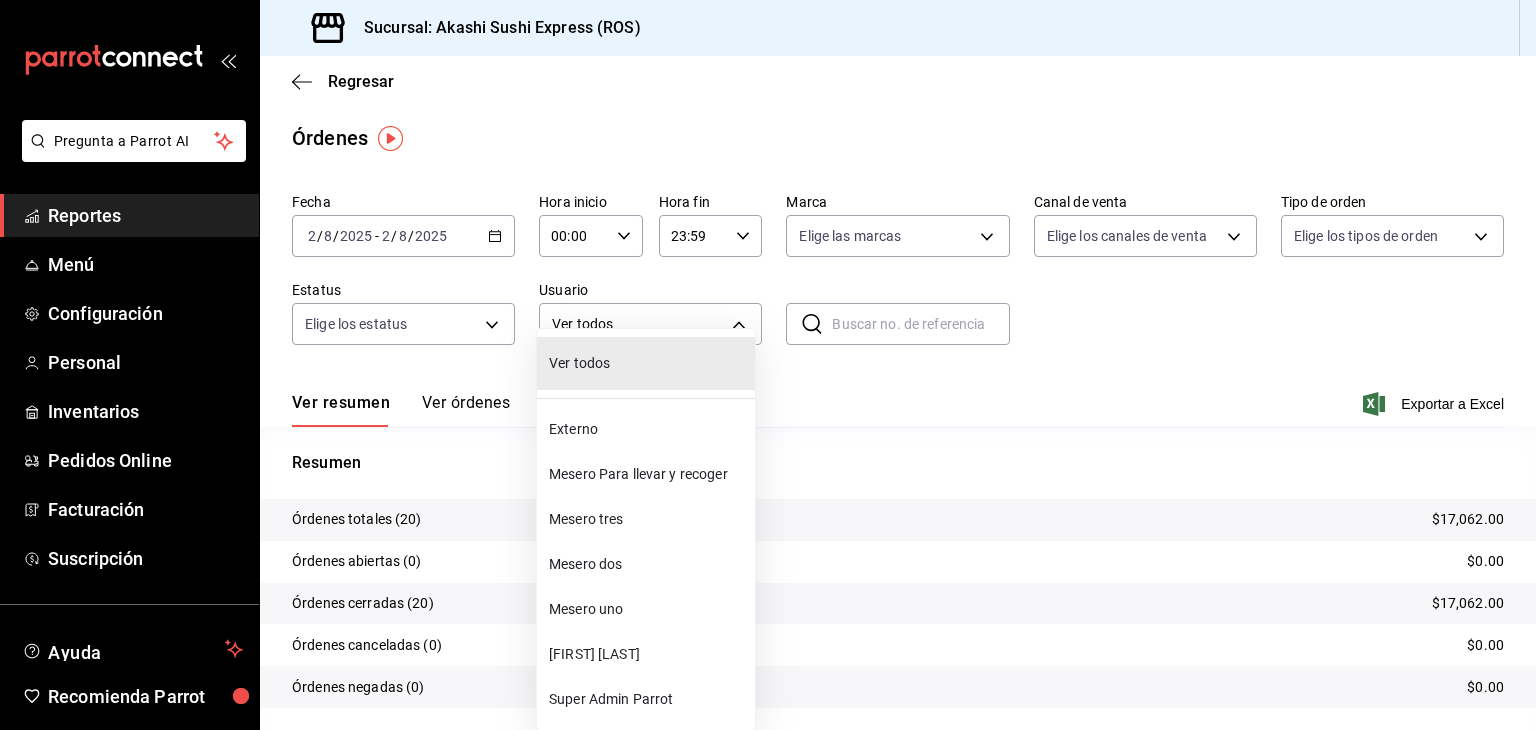 click on "Mesero dos" at bounding box center [648, 564] 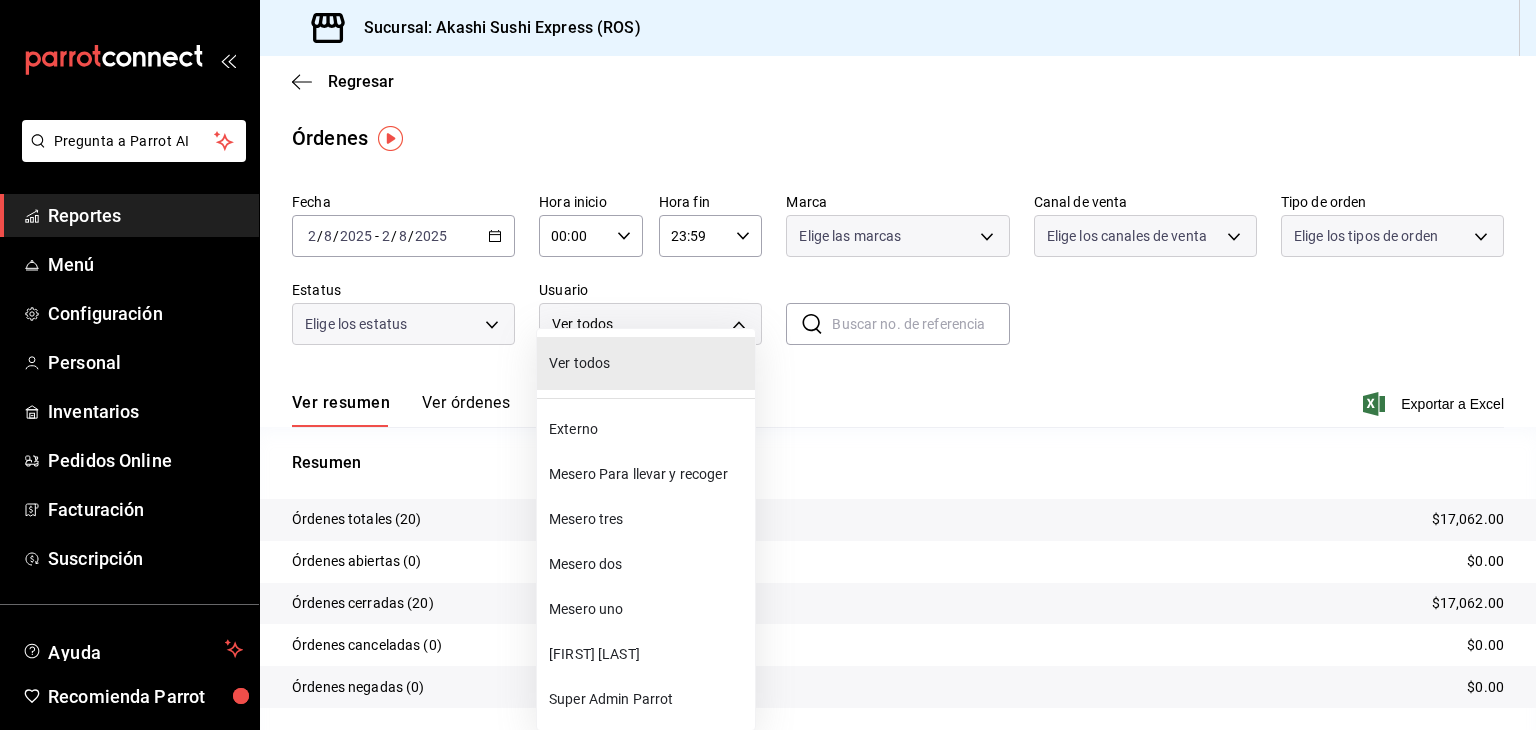 type on "[UUID]" 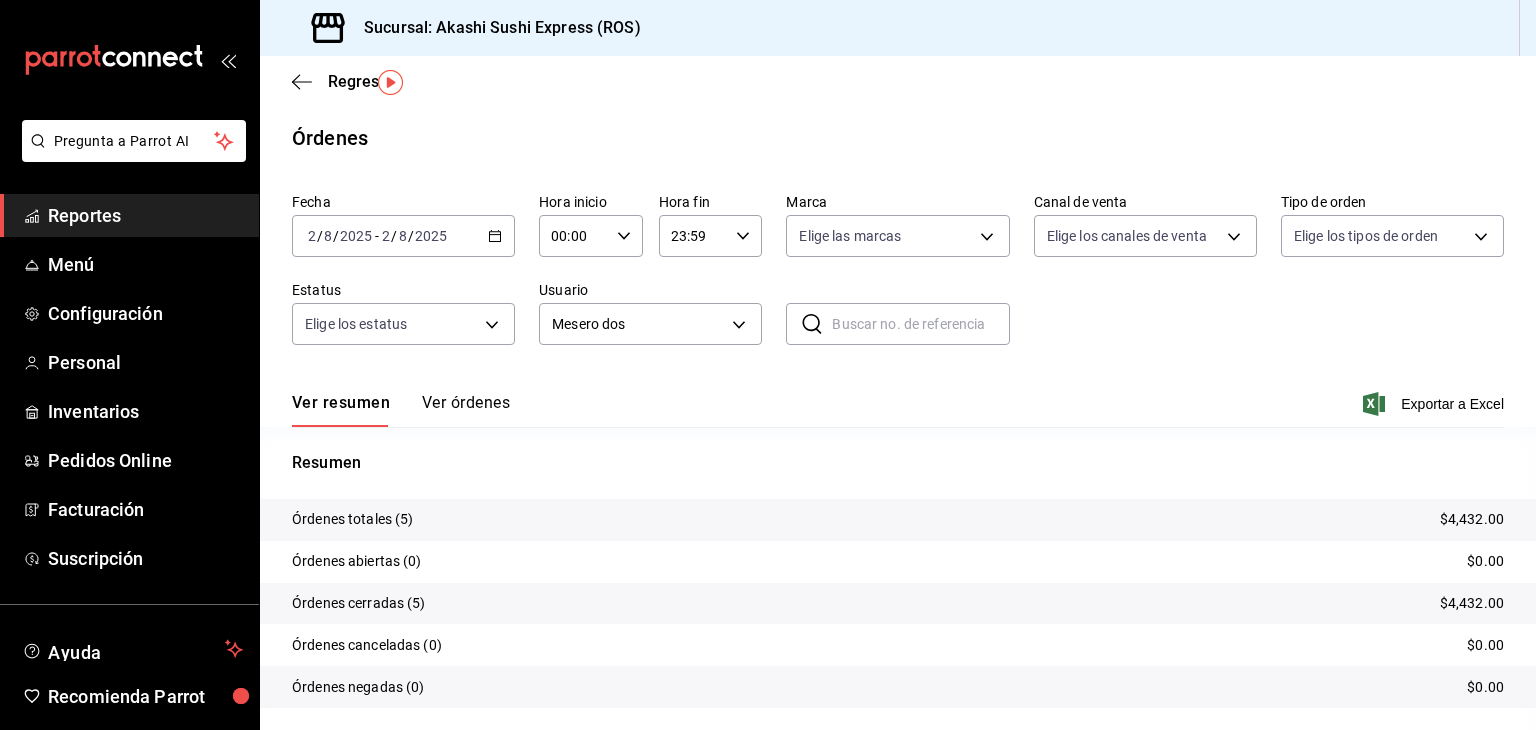 scroll, scrollTop: 56, scrollLeft: 0, axis: vertical 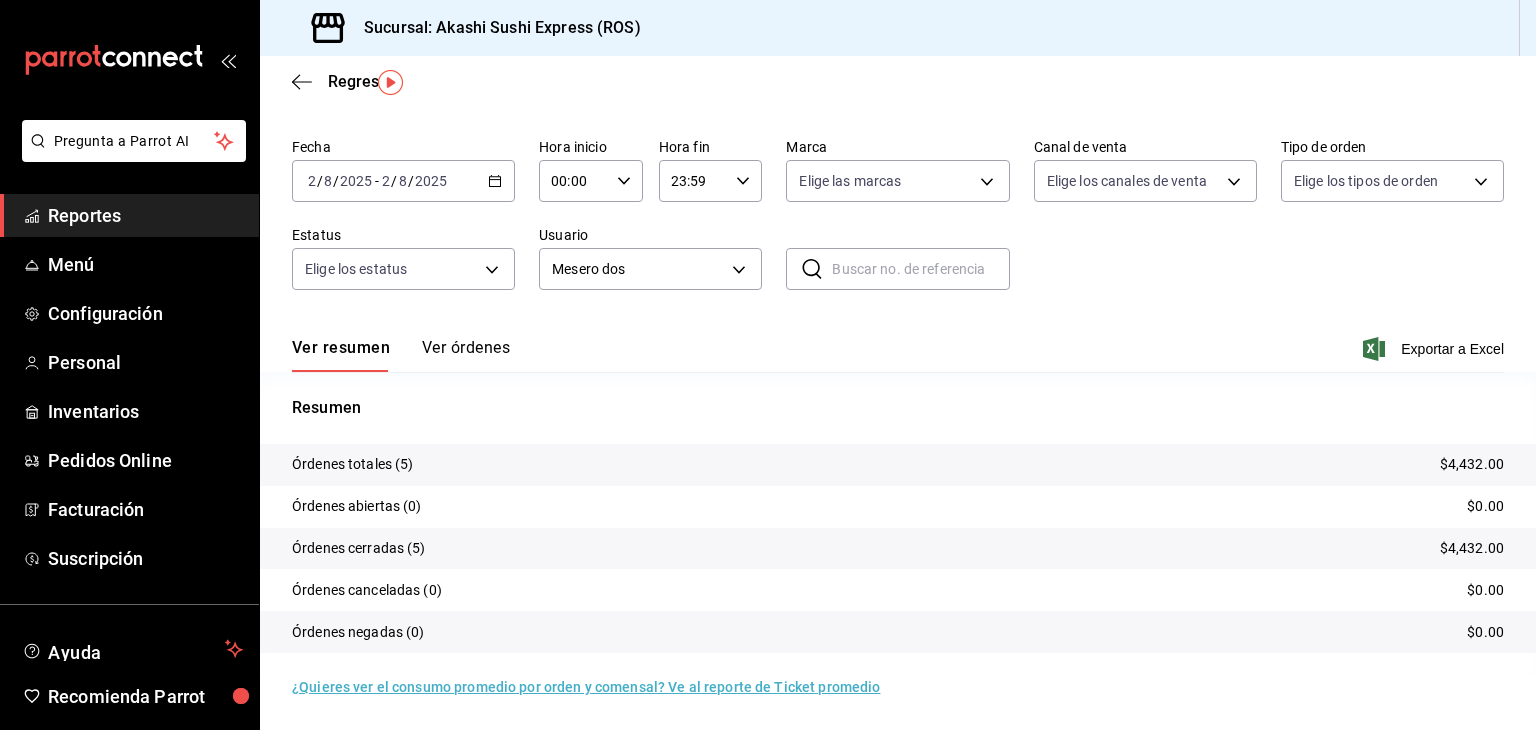 drag, startPoint x: 473, startPoint y: 334, endPoint x: 472, endPoint y: 346, distance: 12.0415945 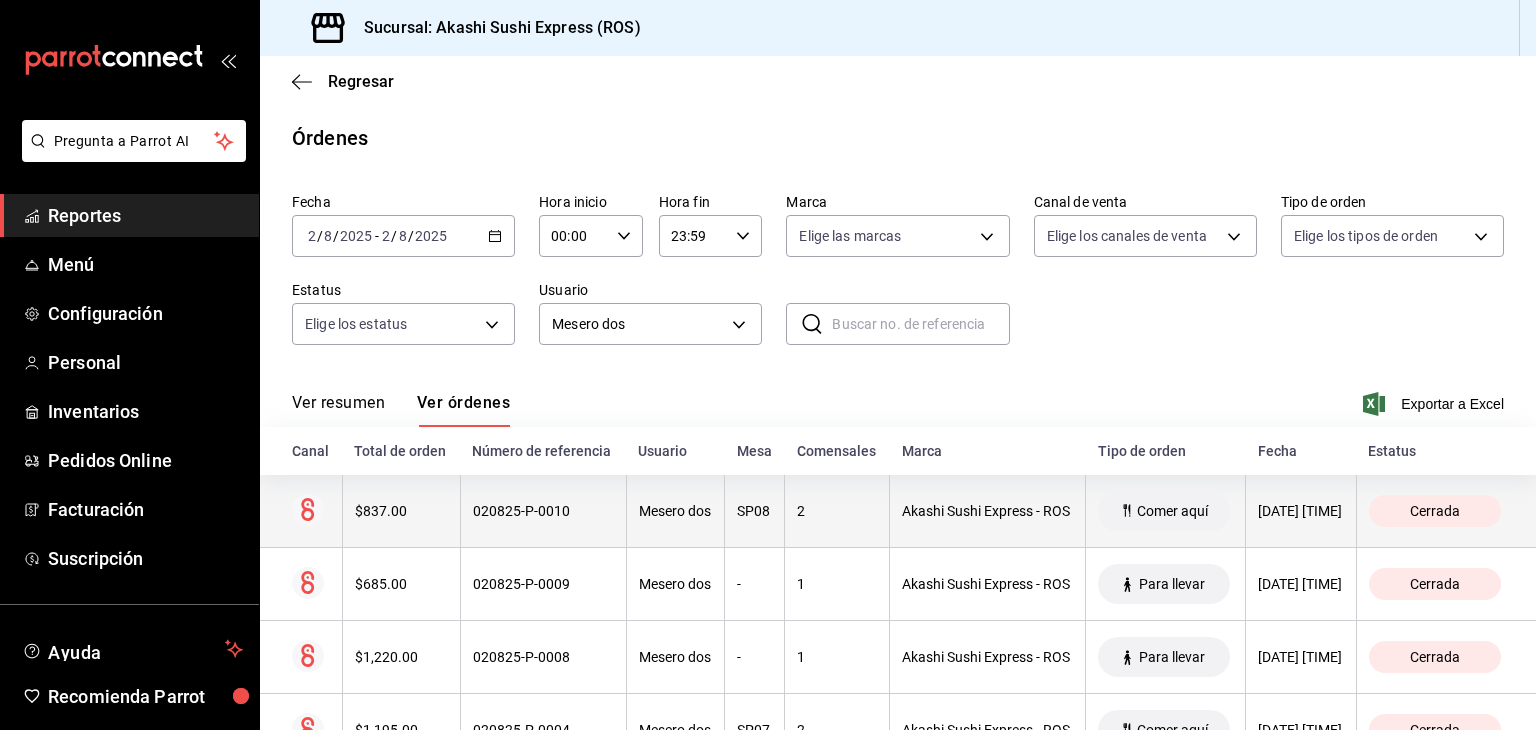 scroll, scrollTop: 167, scrollLeft: 0, axis: vertical 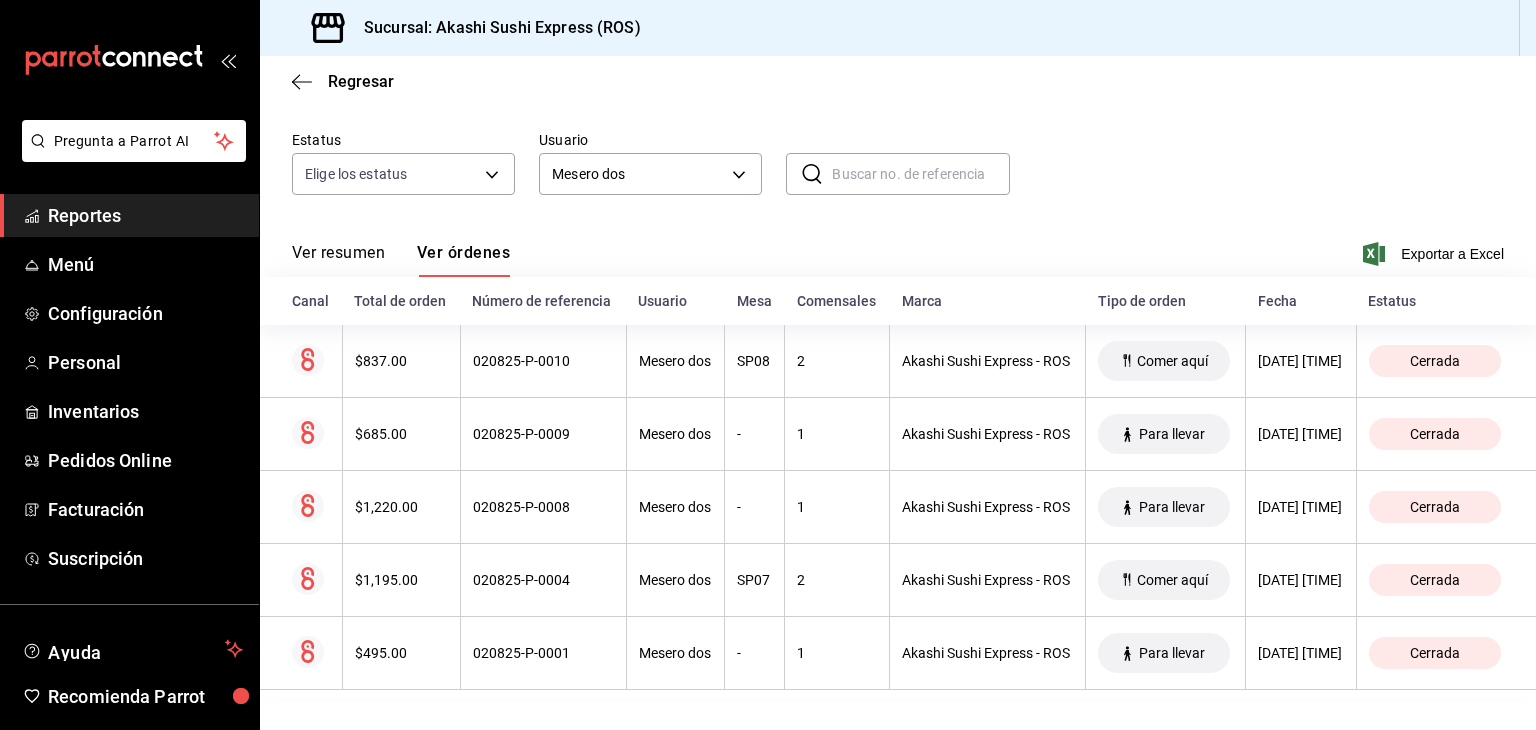 click on "Reportes" at bounding box center (145, 215) 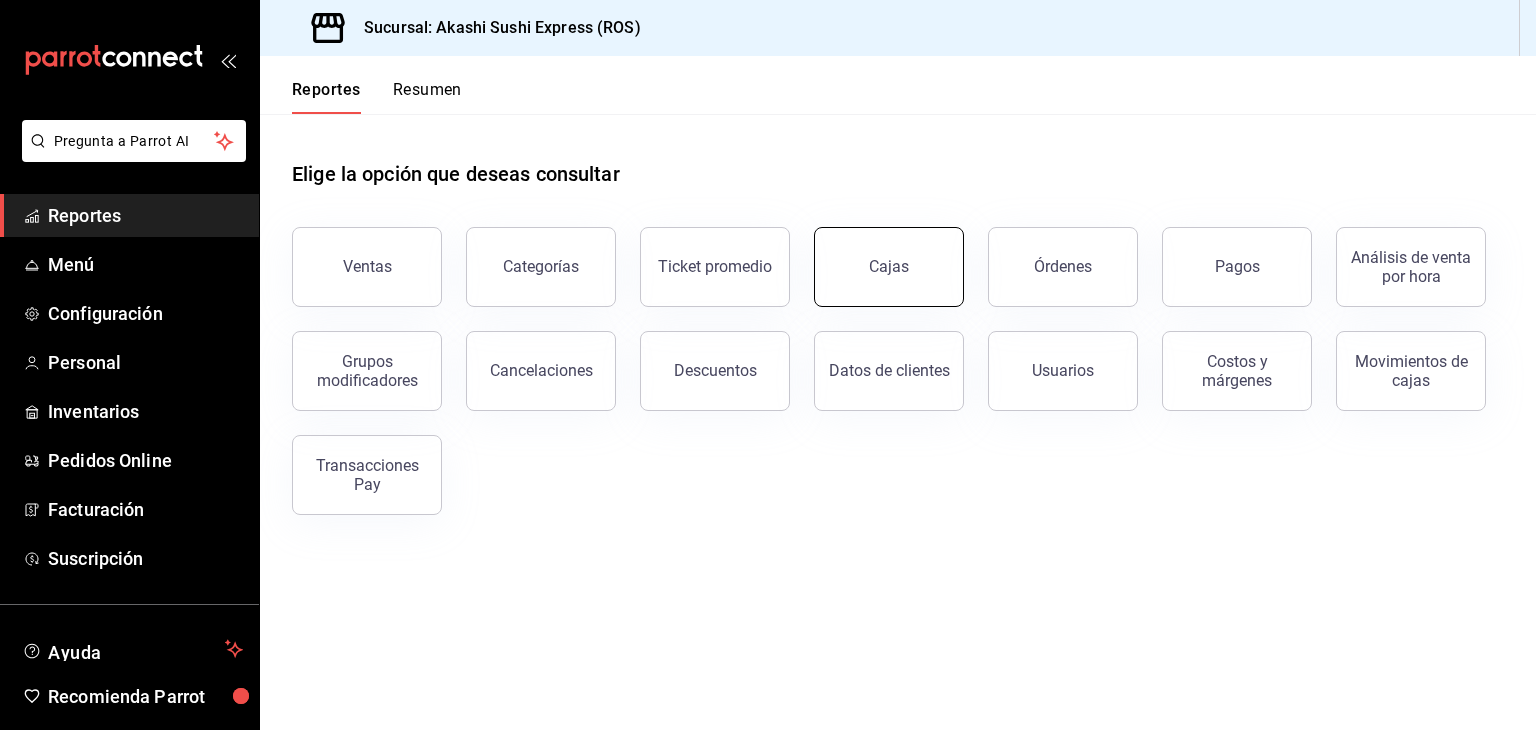 click on "Cajas" at bounding box center [889, 266] 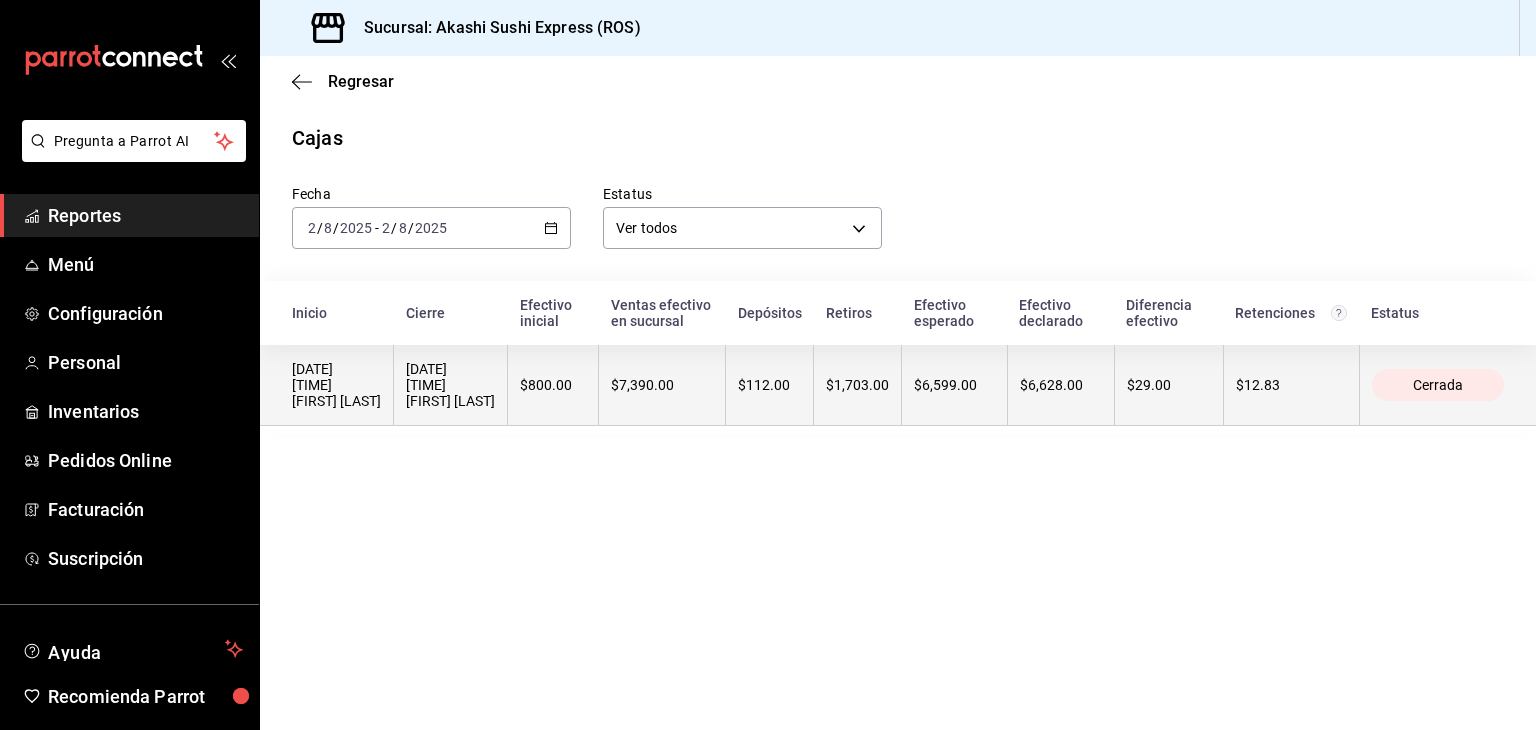 click on "$6,628.00" at bounding box center [1061, 385] 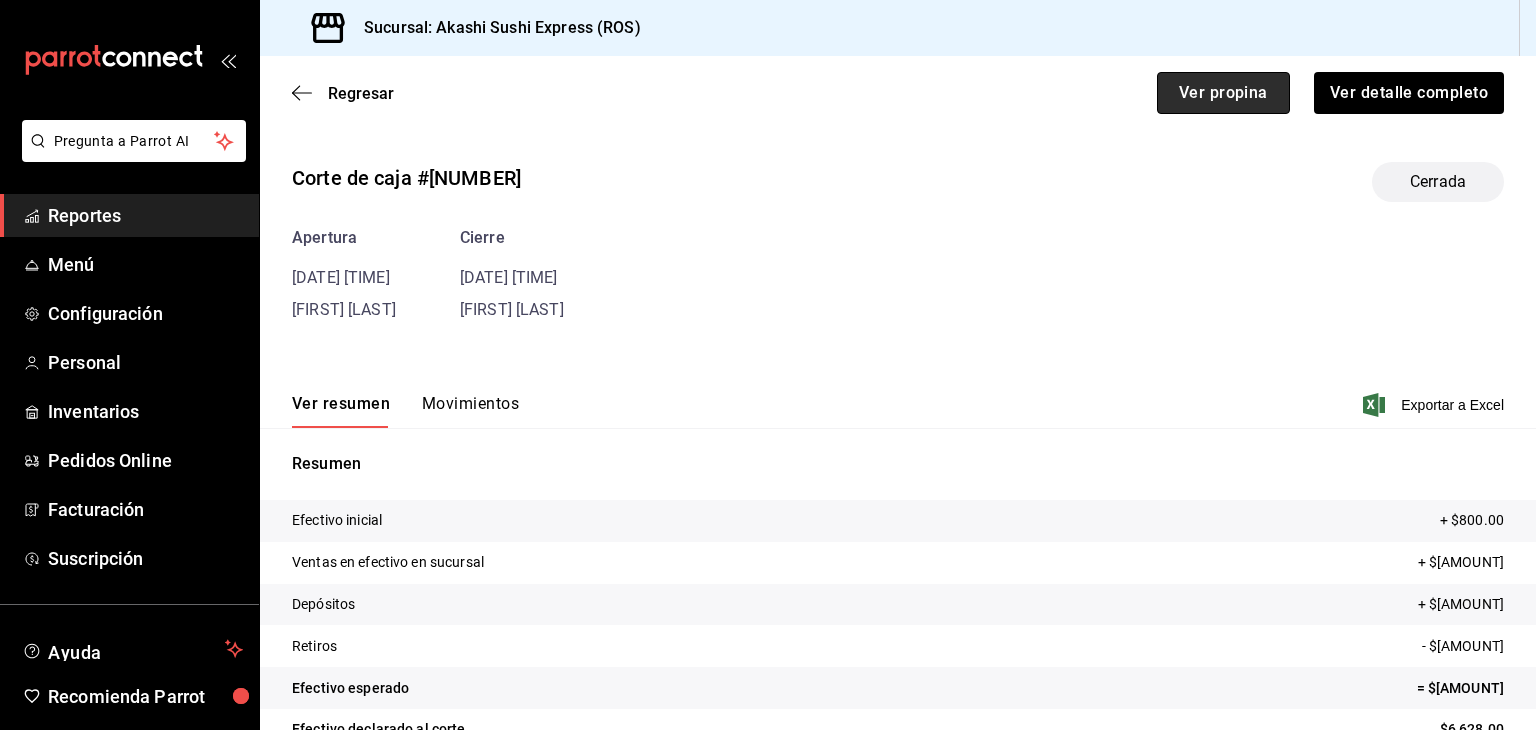 click on "Ver propina" at bounding box center (1223, 93) 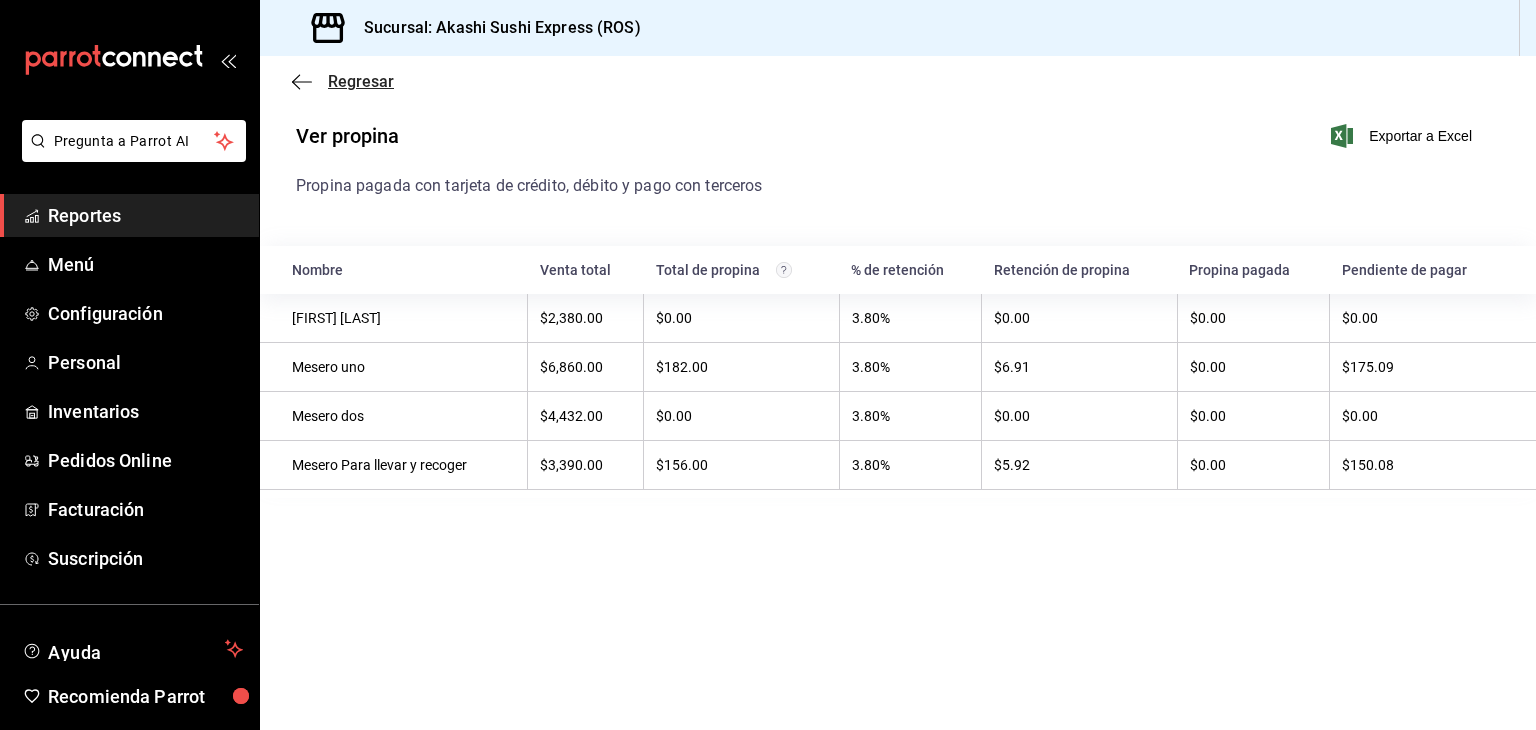 click on "Regresar" at bounding box center (361, 81) 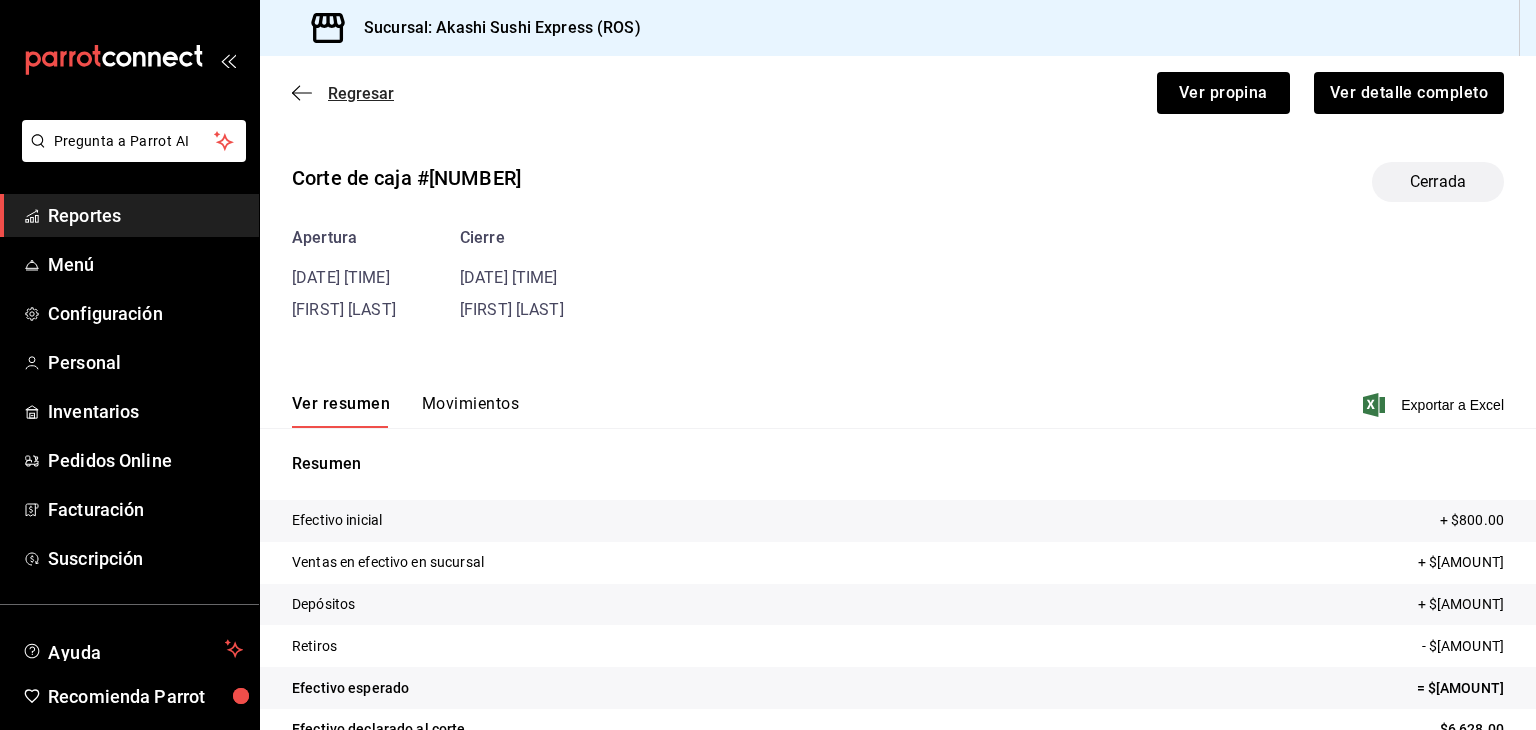 click on "Regresar" at bounding box center (361, 93) 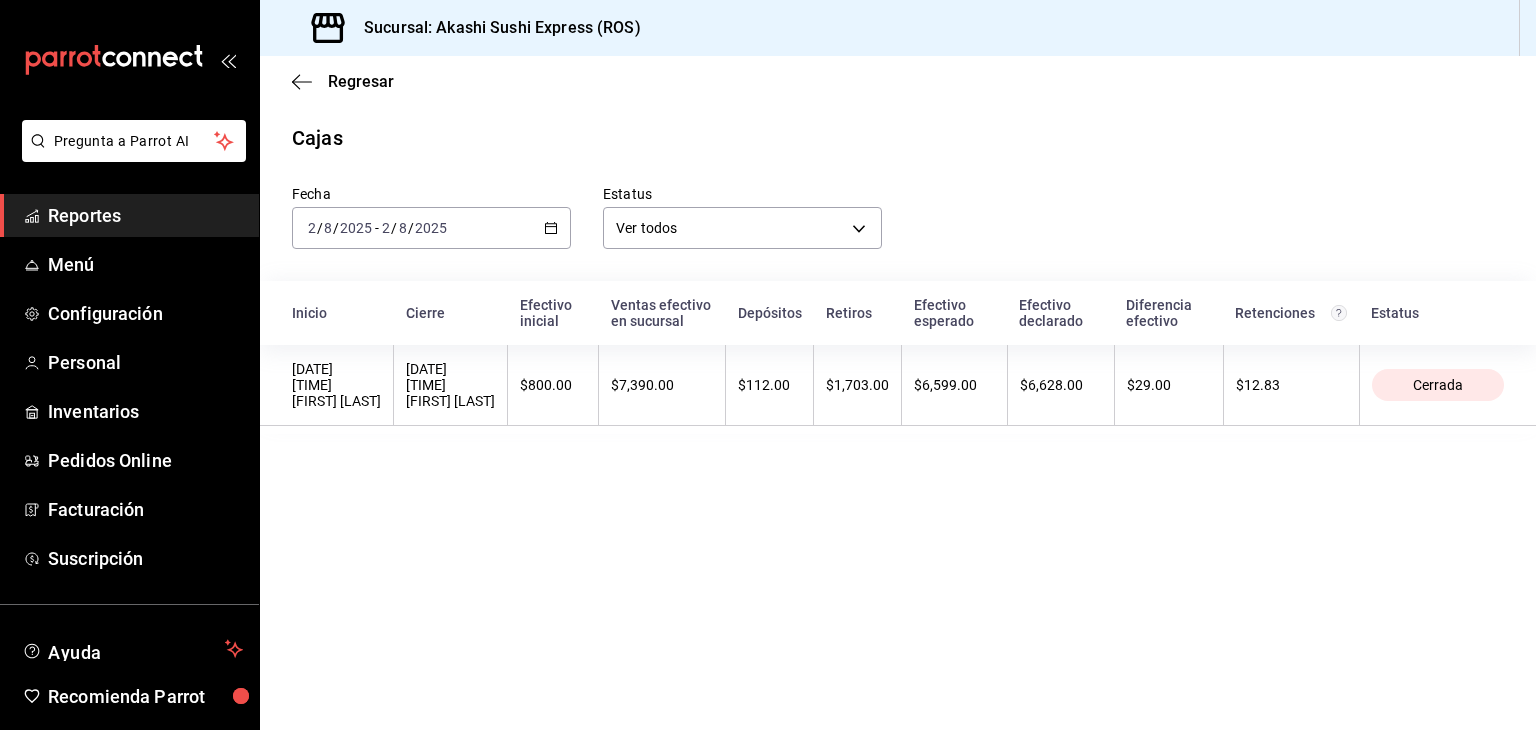 click 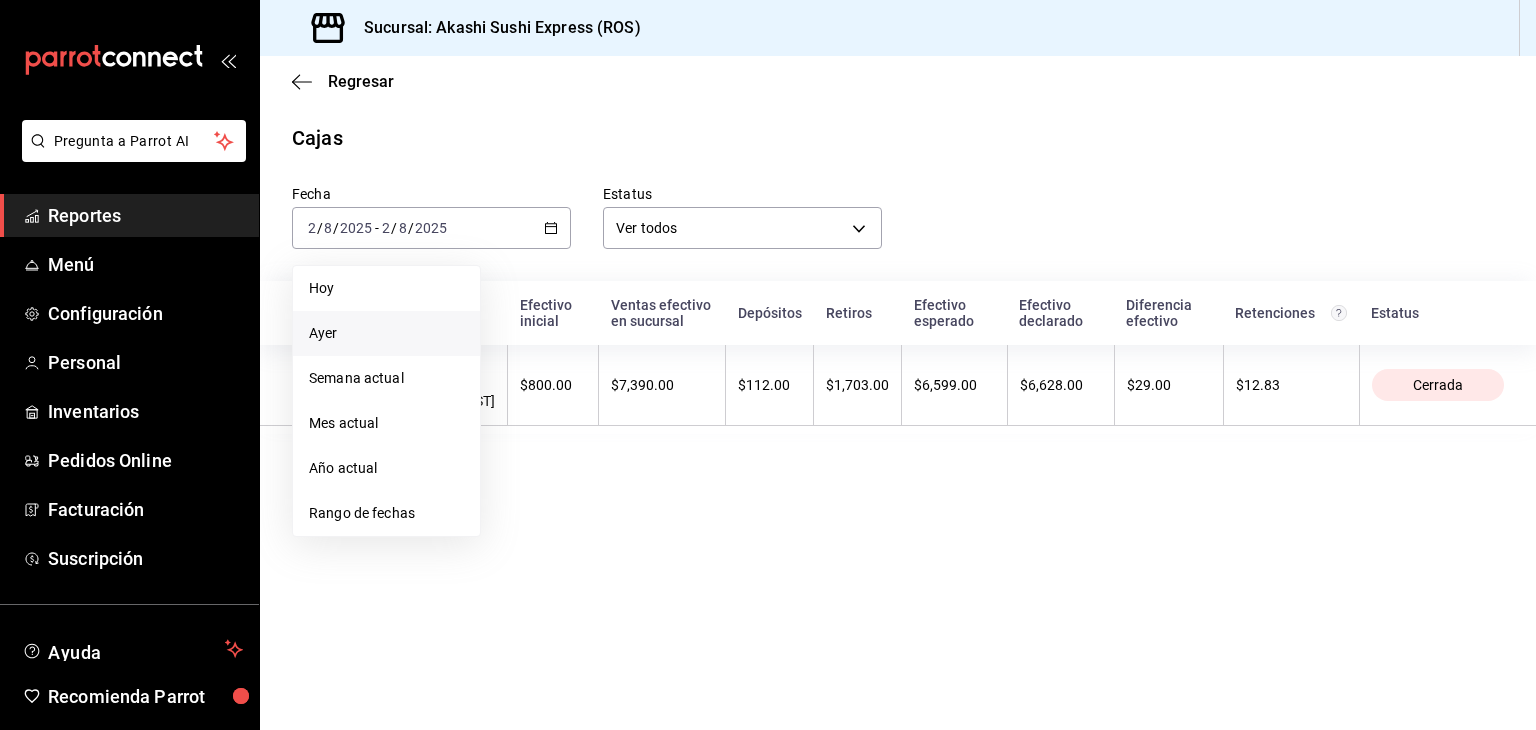 click on "Ayer" at bounding box center [386, 333] 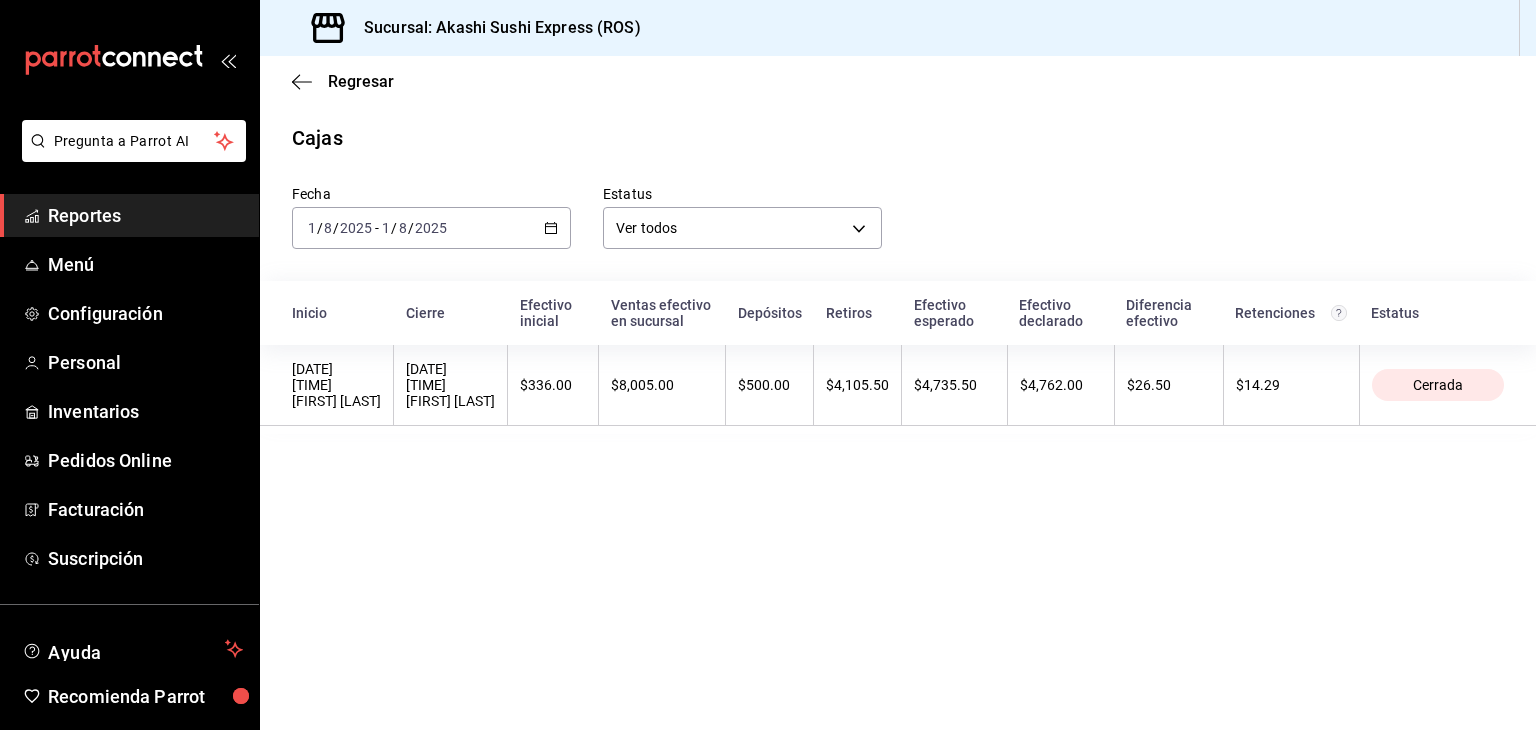 click 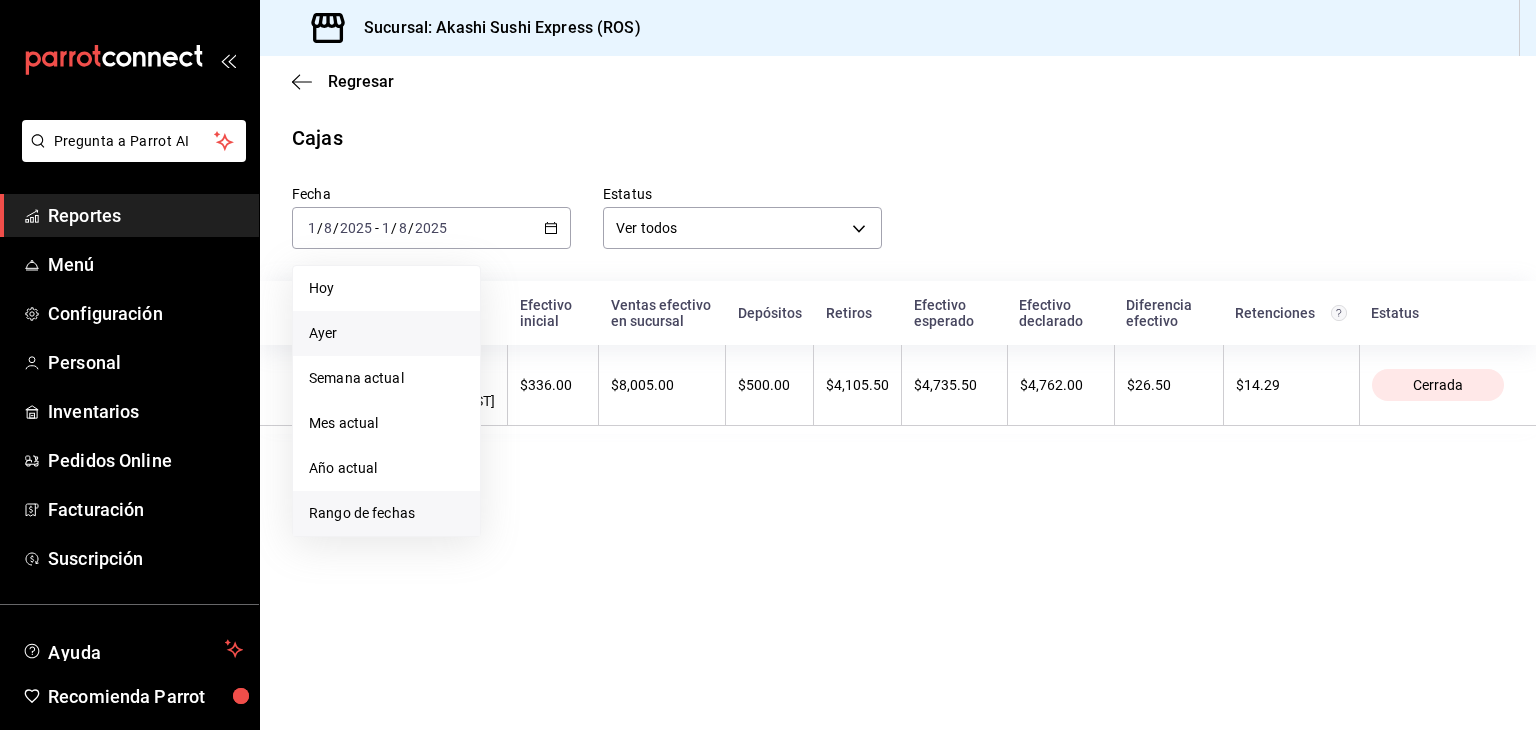 click on "Rango de fechas" at bounding box center [386, 513] 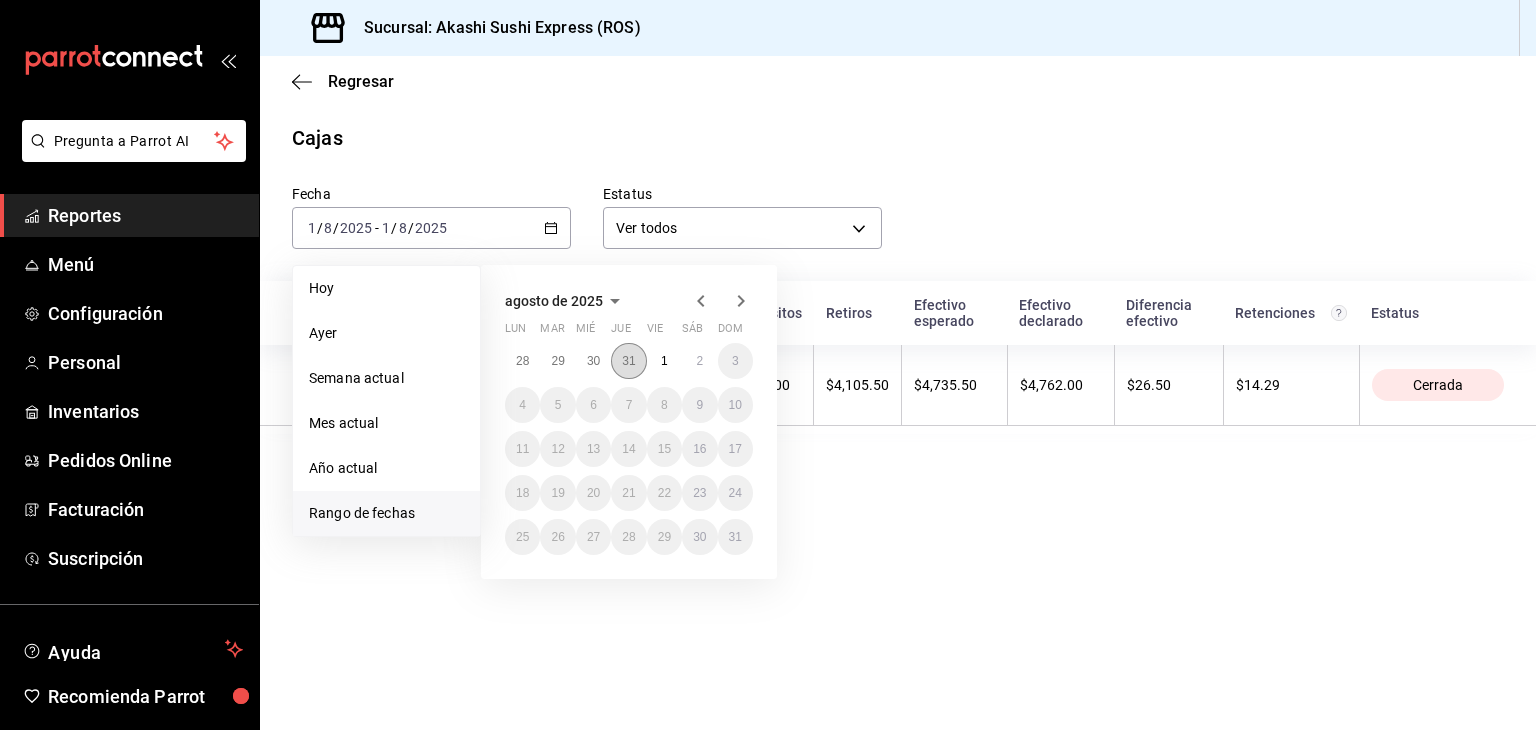 click on "31" at bounding box center (628, 361) 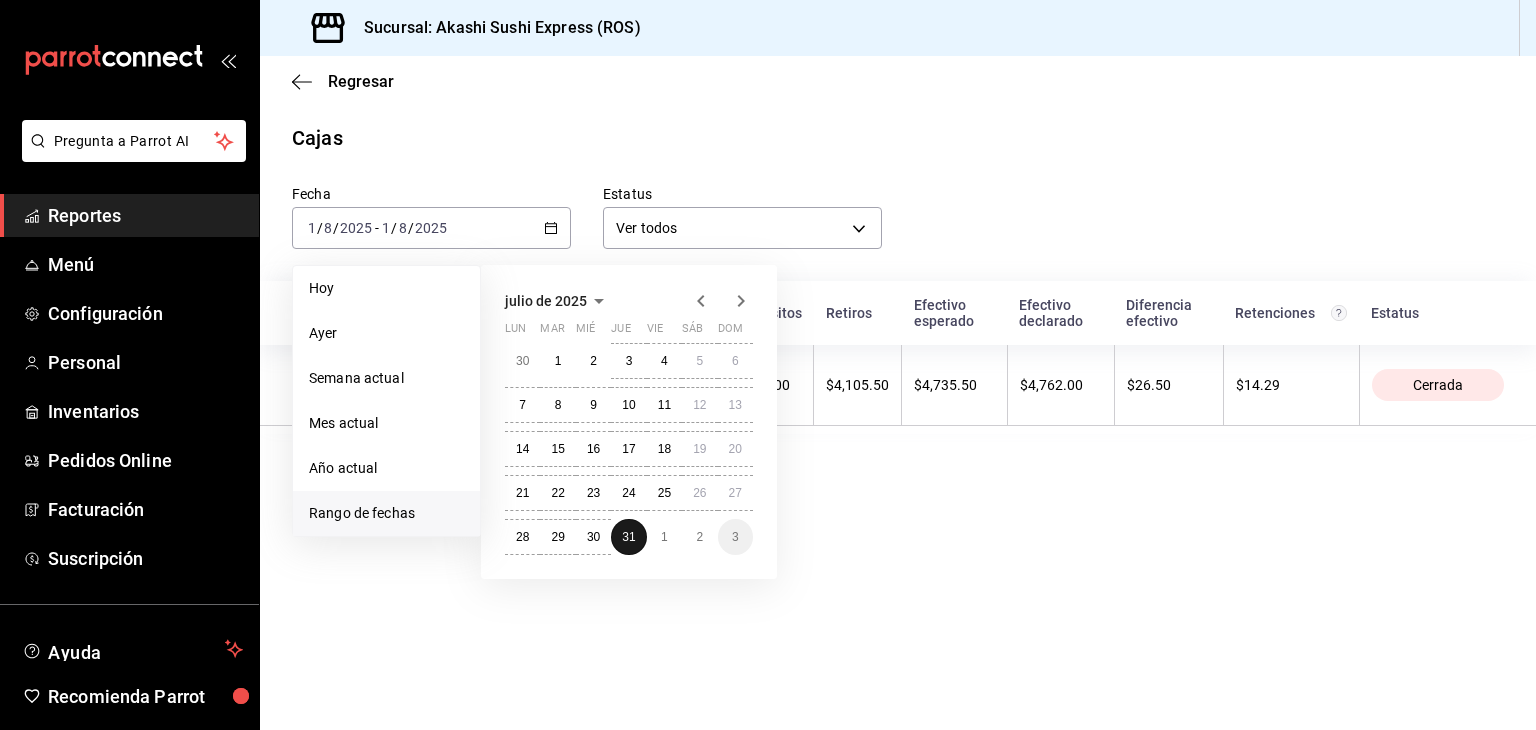 click on "3" at bounding box center (629, 361) 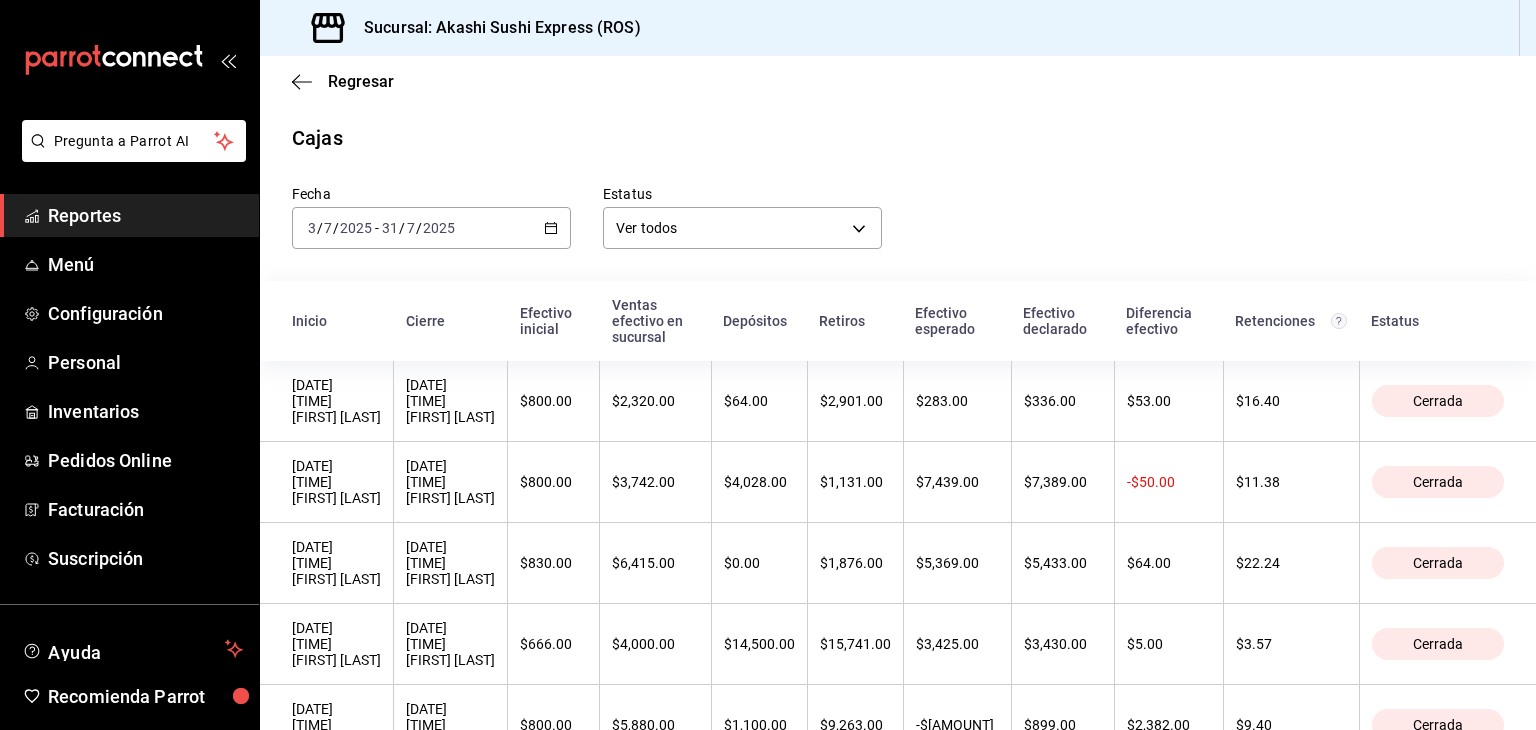 click 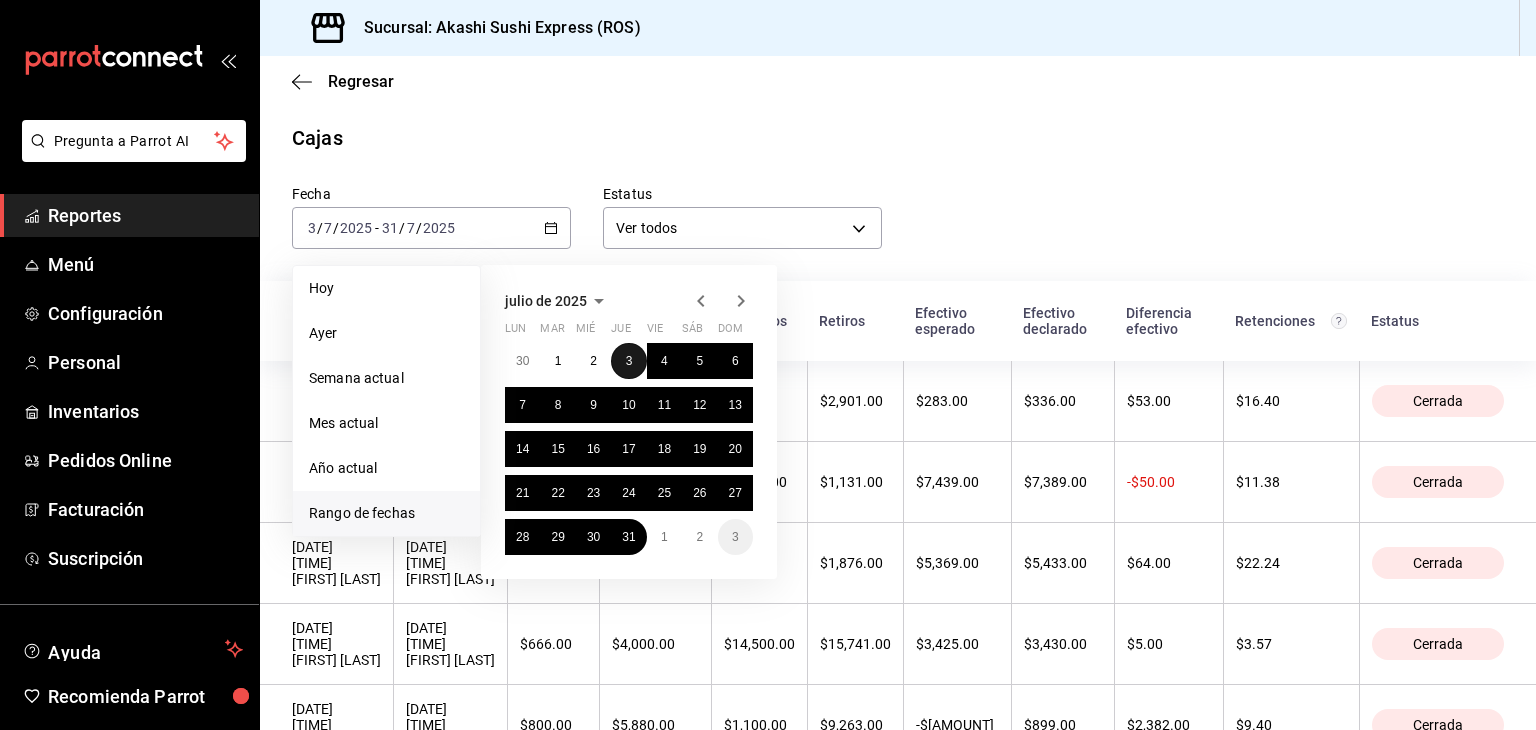 click on "3" at bounding box center (628, 361) 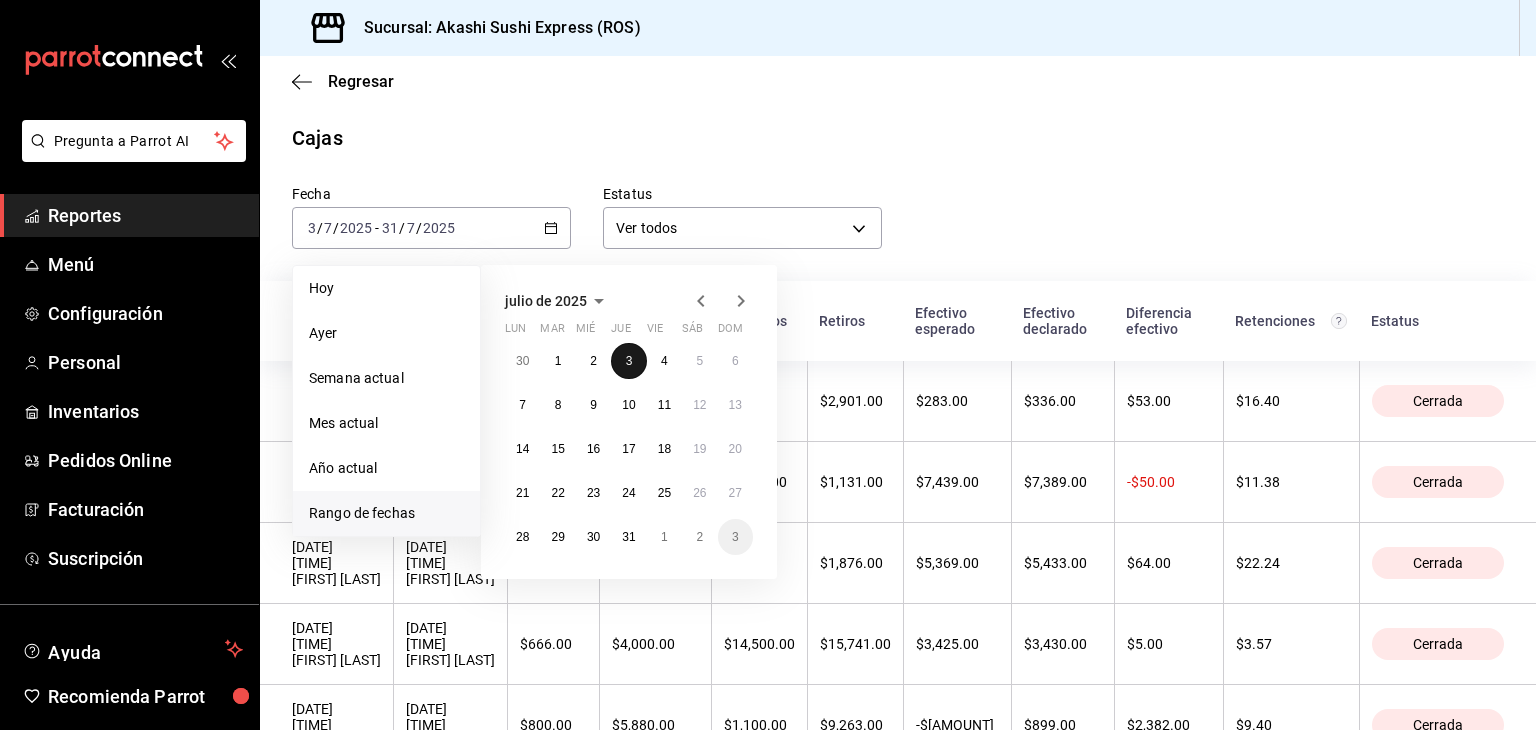 click on "3" at bounding box center [628, 361] 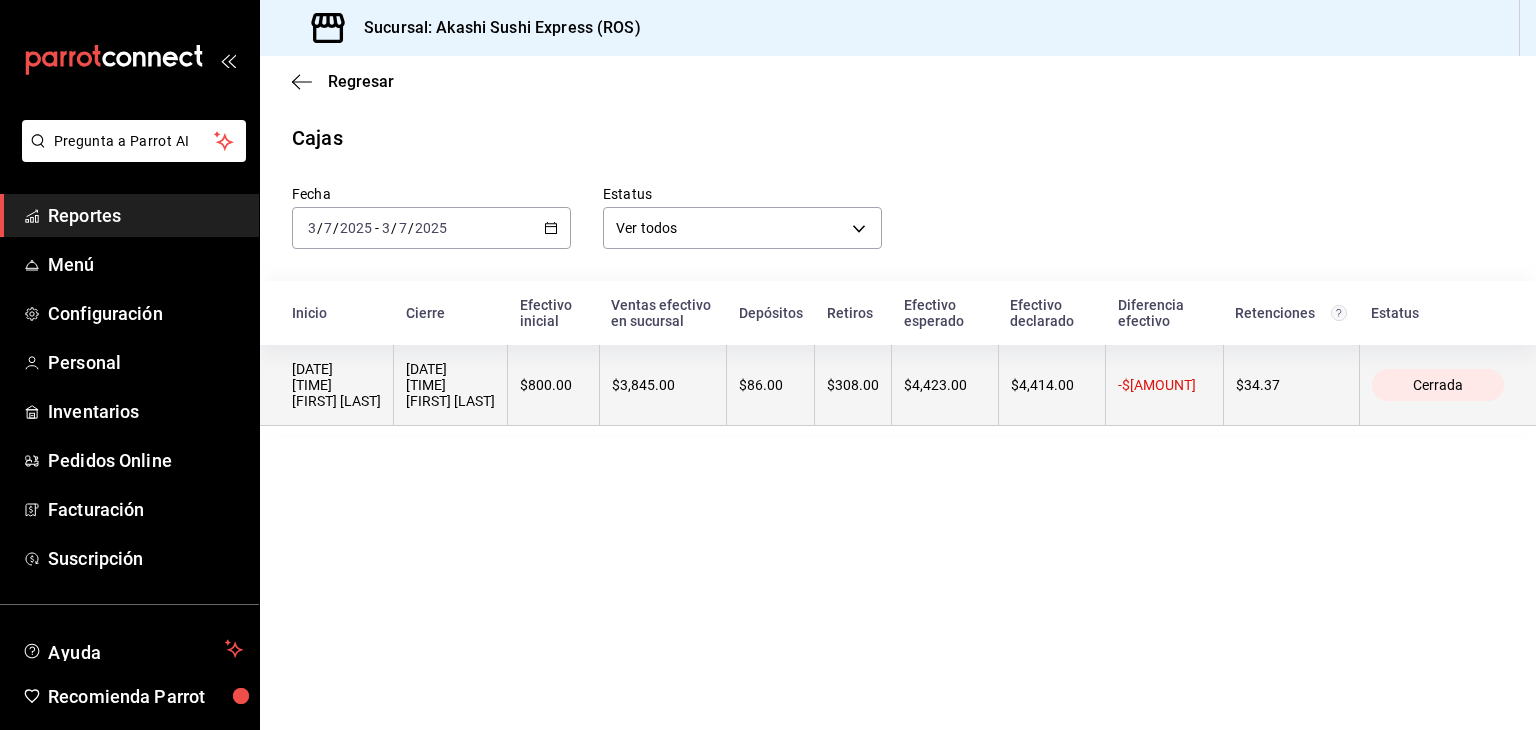 click on "$3,845.00" at bounding box center (663, 385) 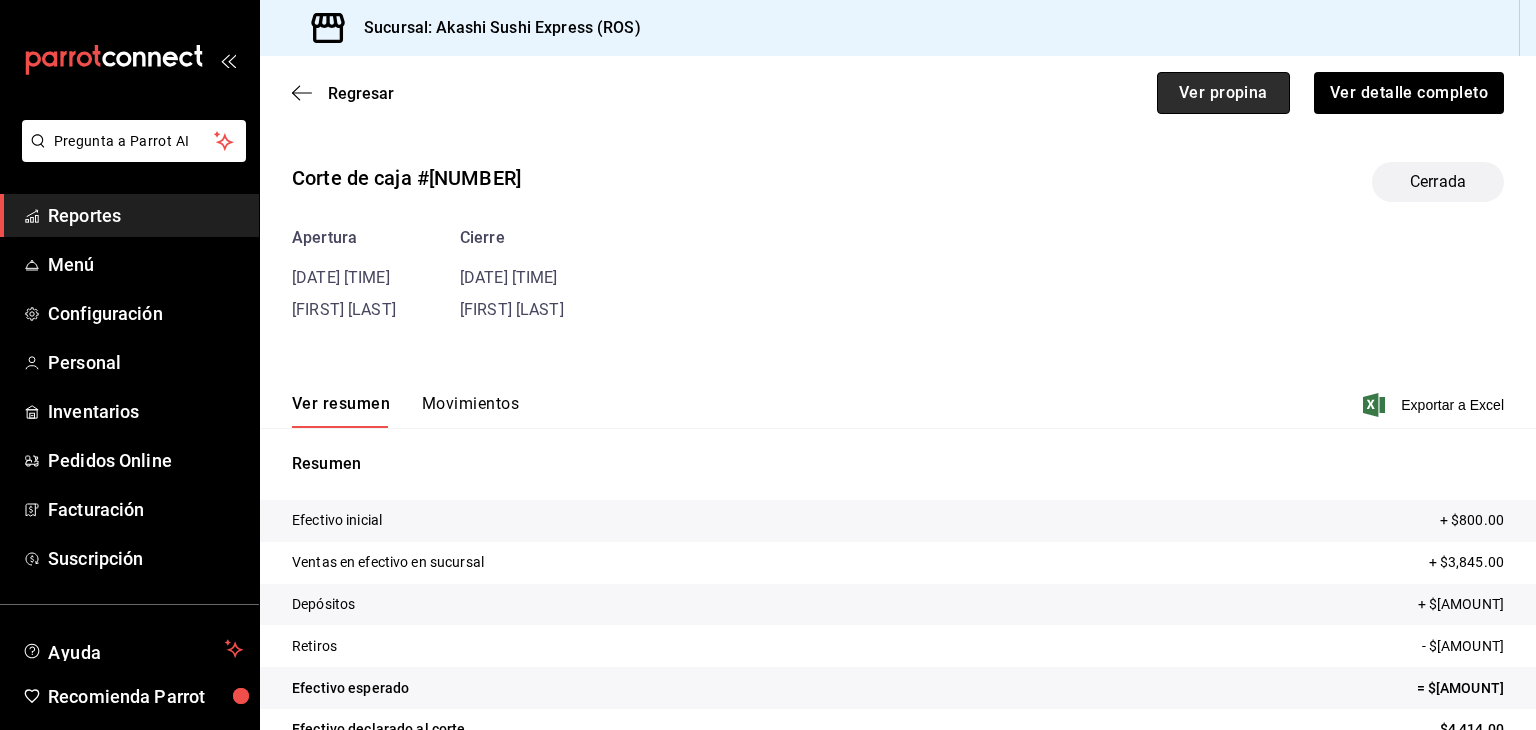 click on "Ver propina" at bounding box center [1223, 93] 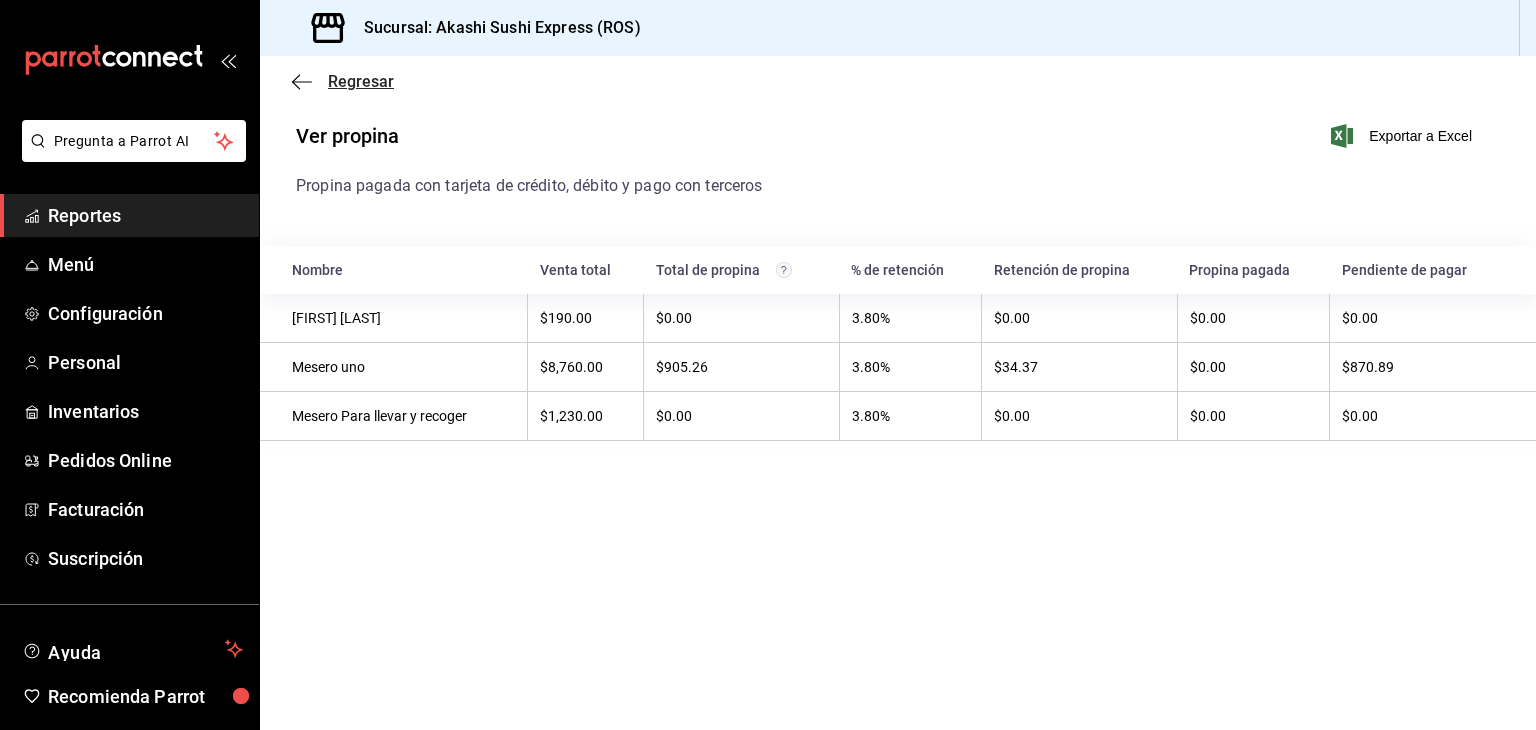 click on "Regresar" at bounding box center [361, 81] 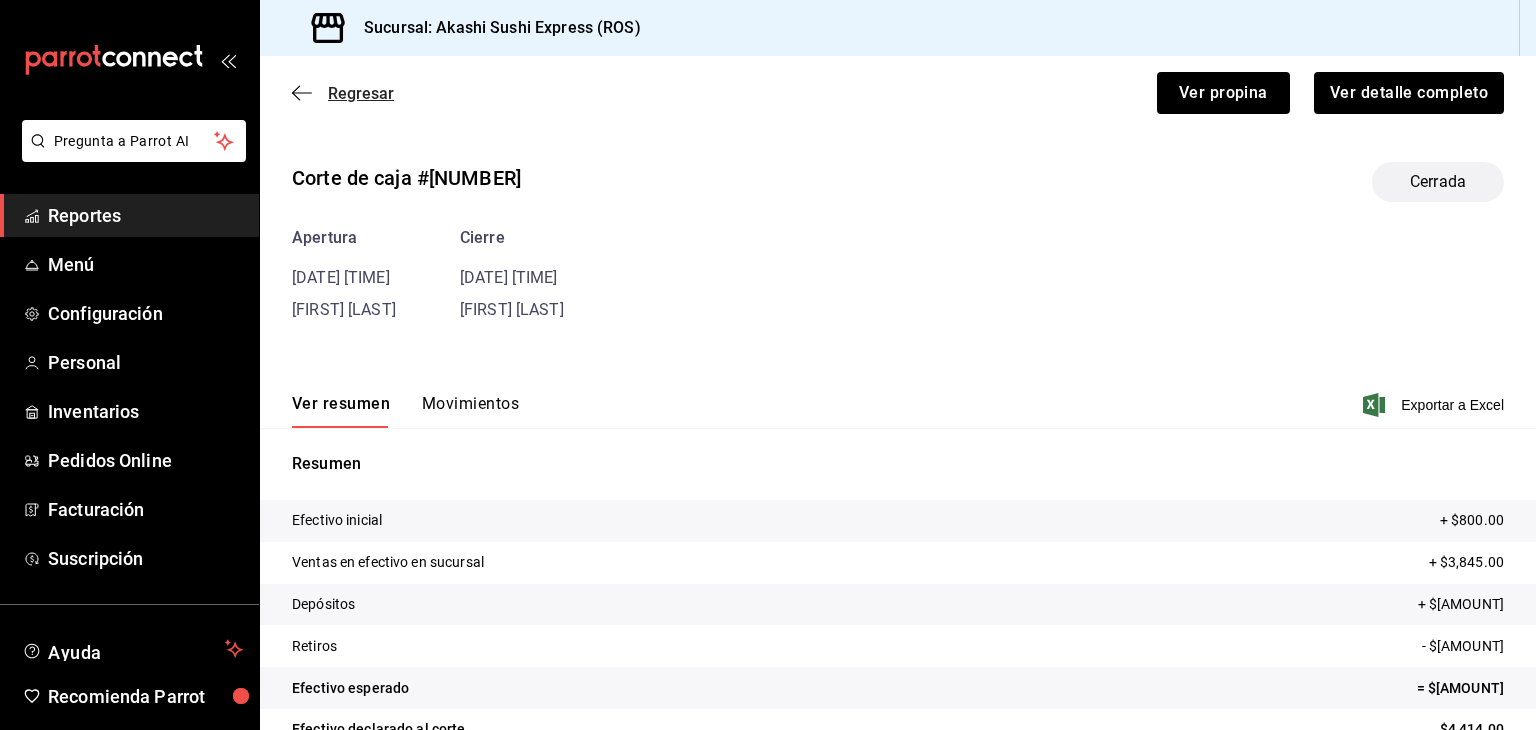 click on "Regresar" at bounding box center [361, 93] 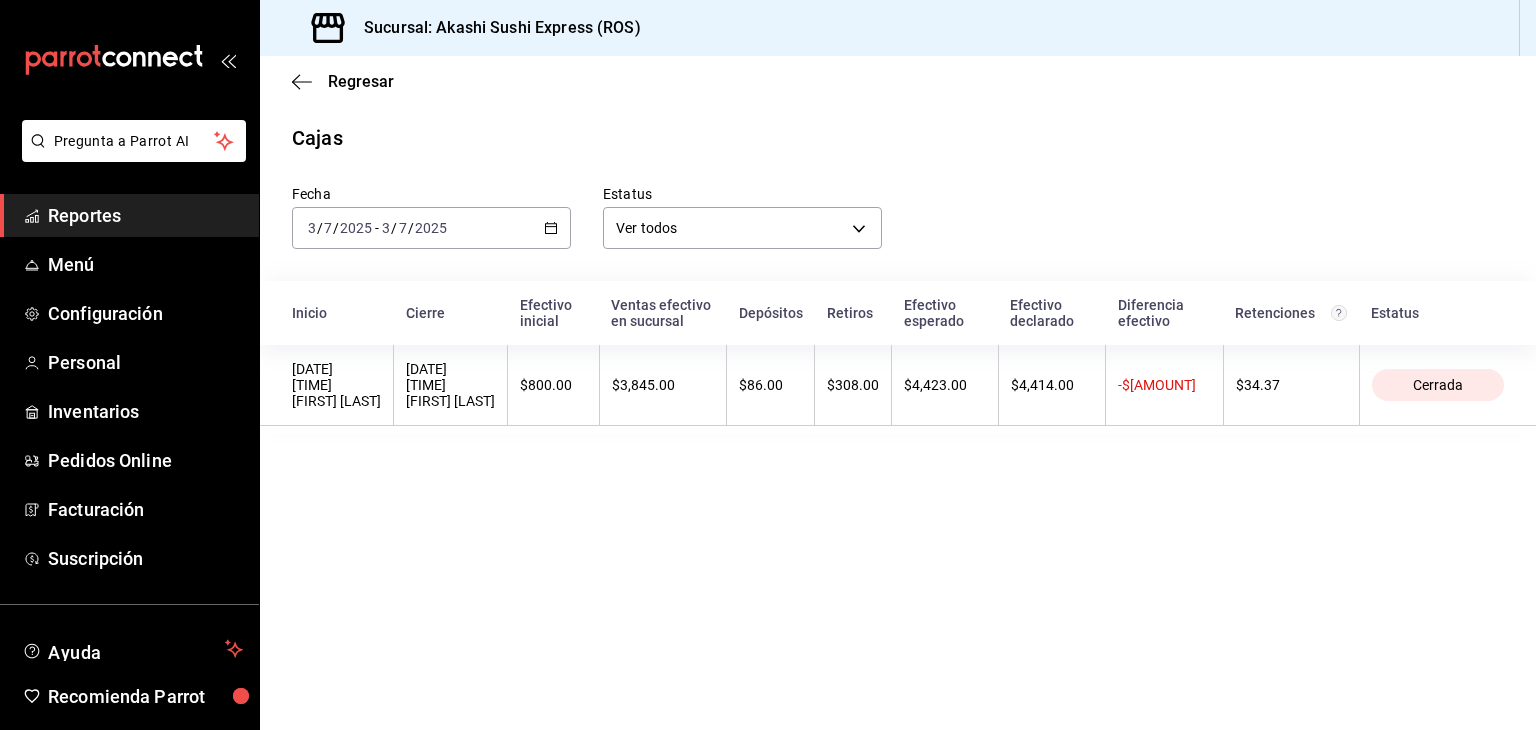 click on "[DATE] [DATE]" at bounding box center [431, 228] 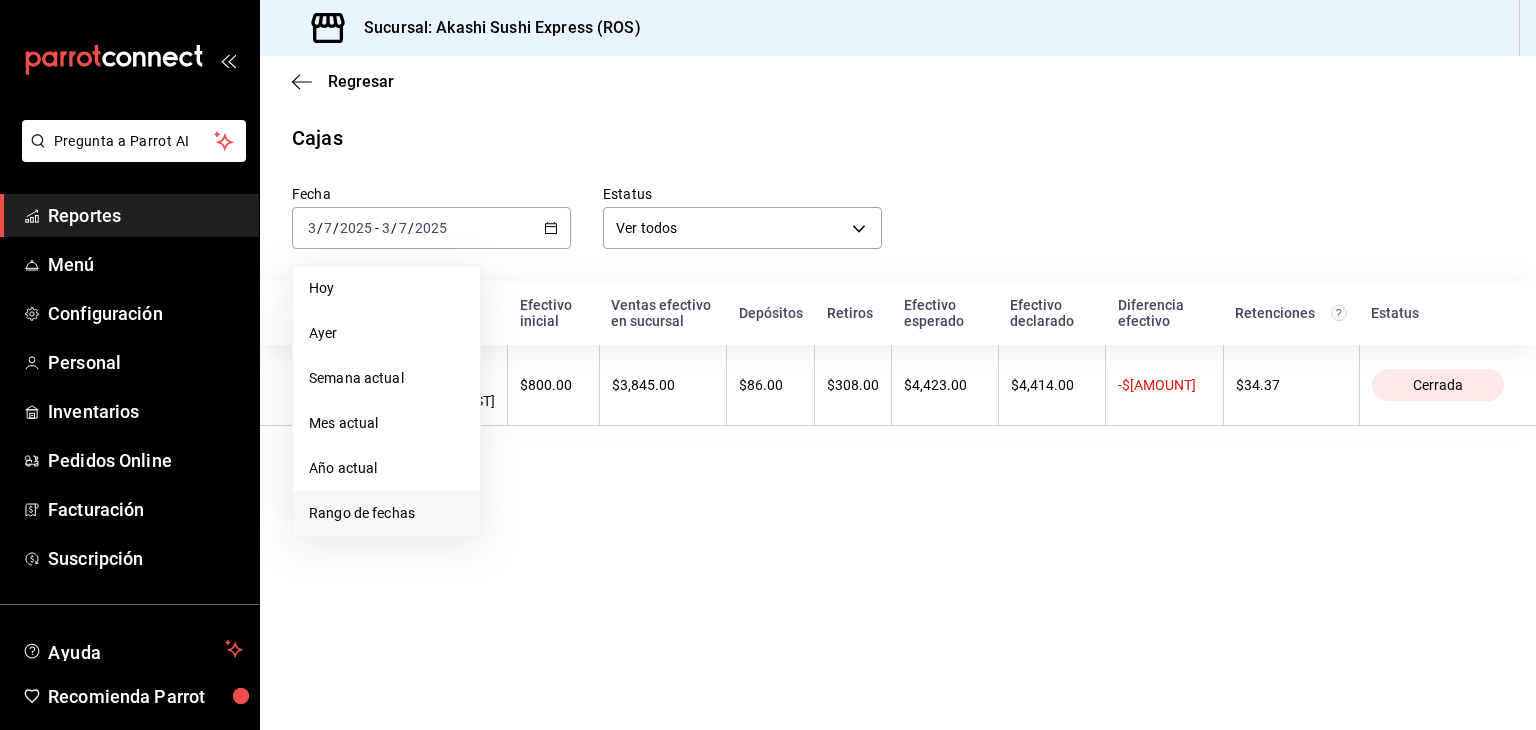 click on "Rango de fechas" at bounding box center (386, 513) 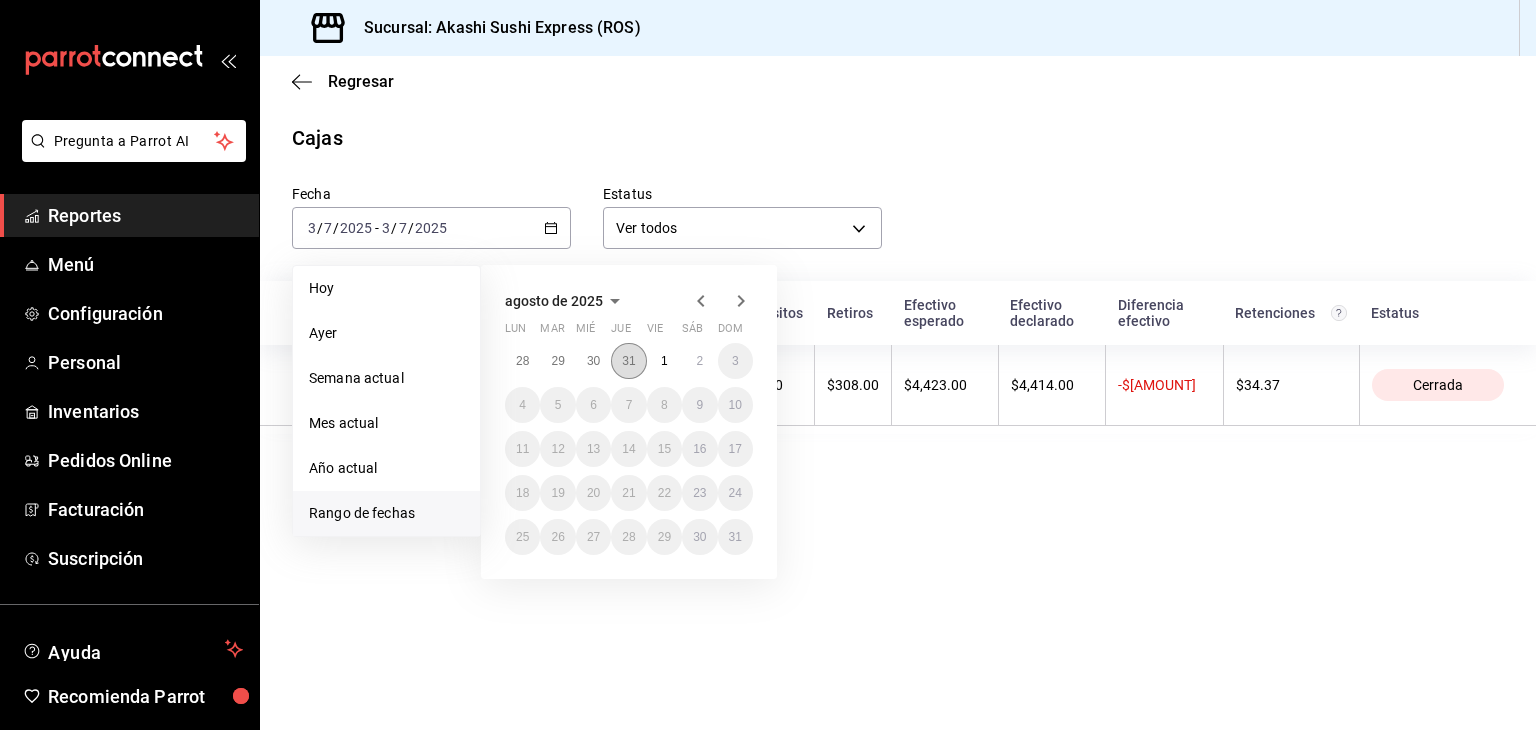 click on "31" at bounding box center (628, 361) 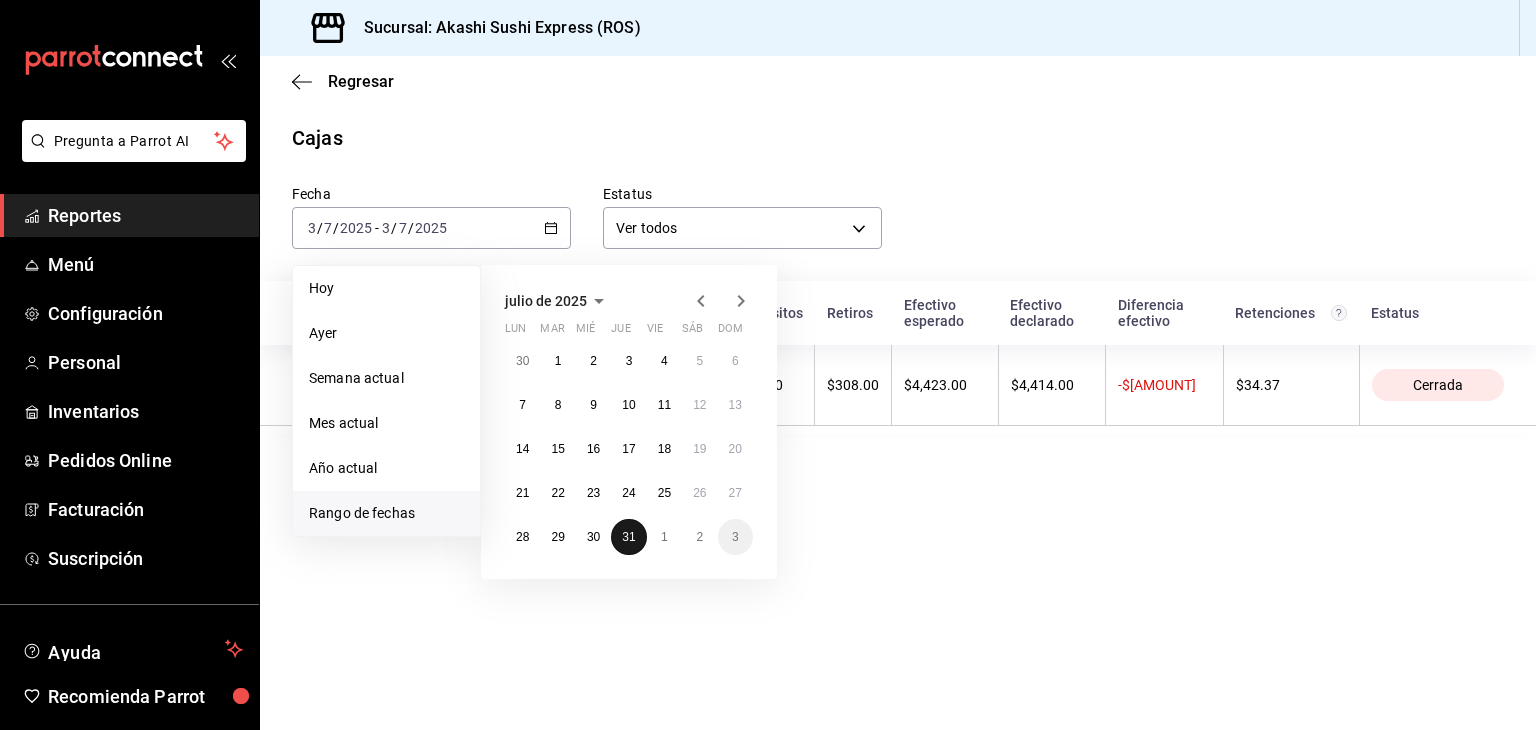 click on "31" at bounding box center (628, 537) 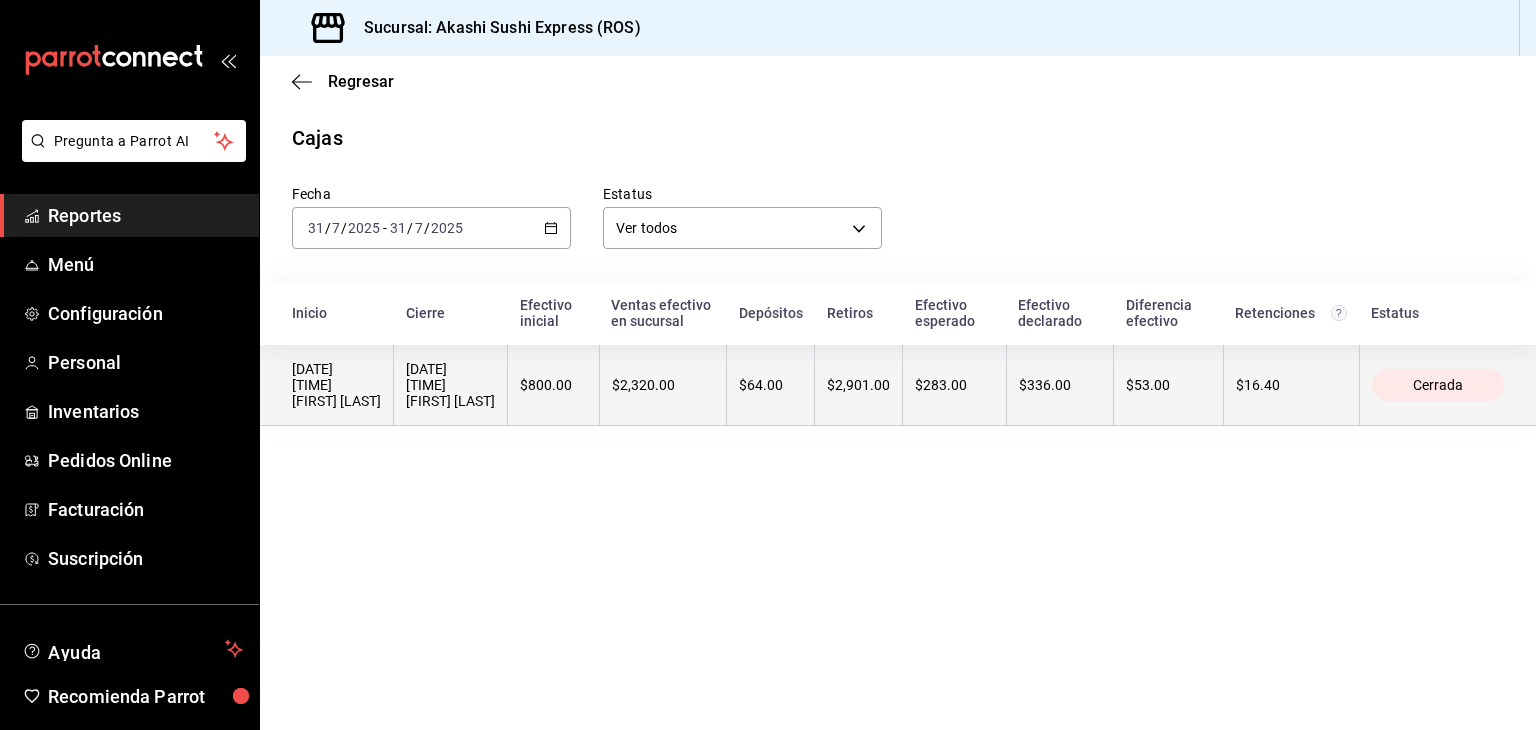 click on "$2,320.00" at bounding box center (663, 385) 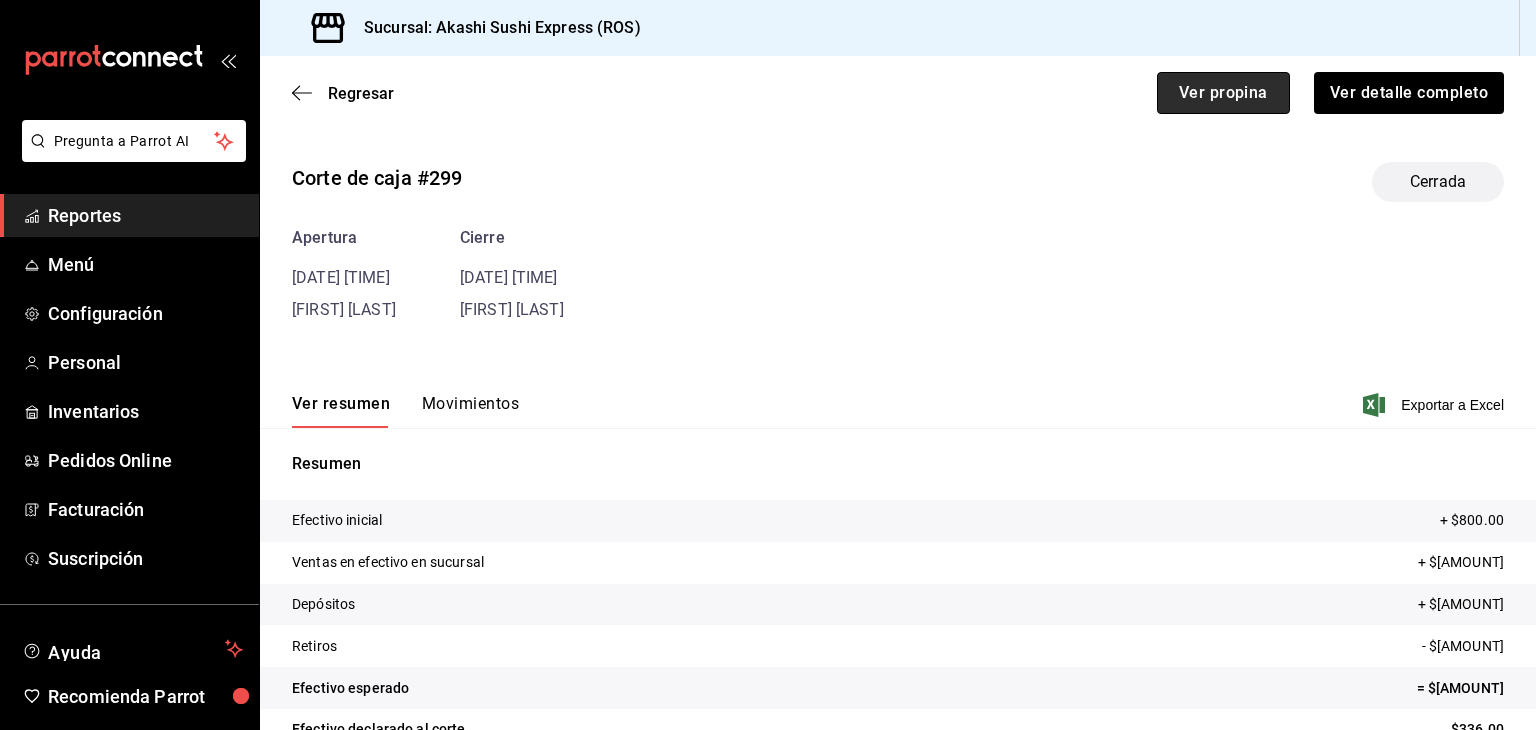 click on "Ver propina" at bounding box center [1223, 93] 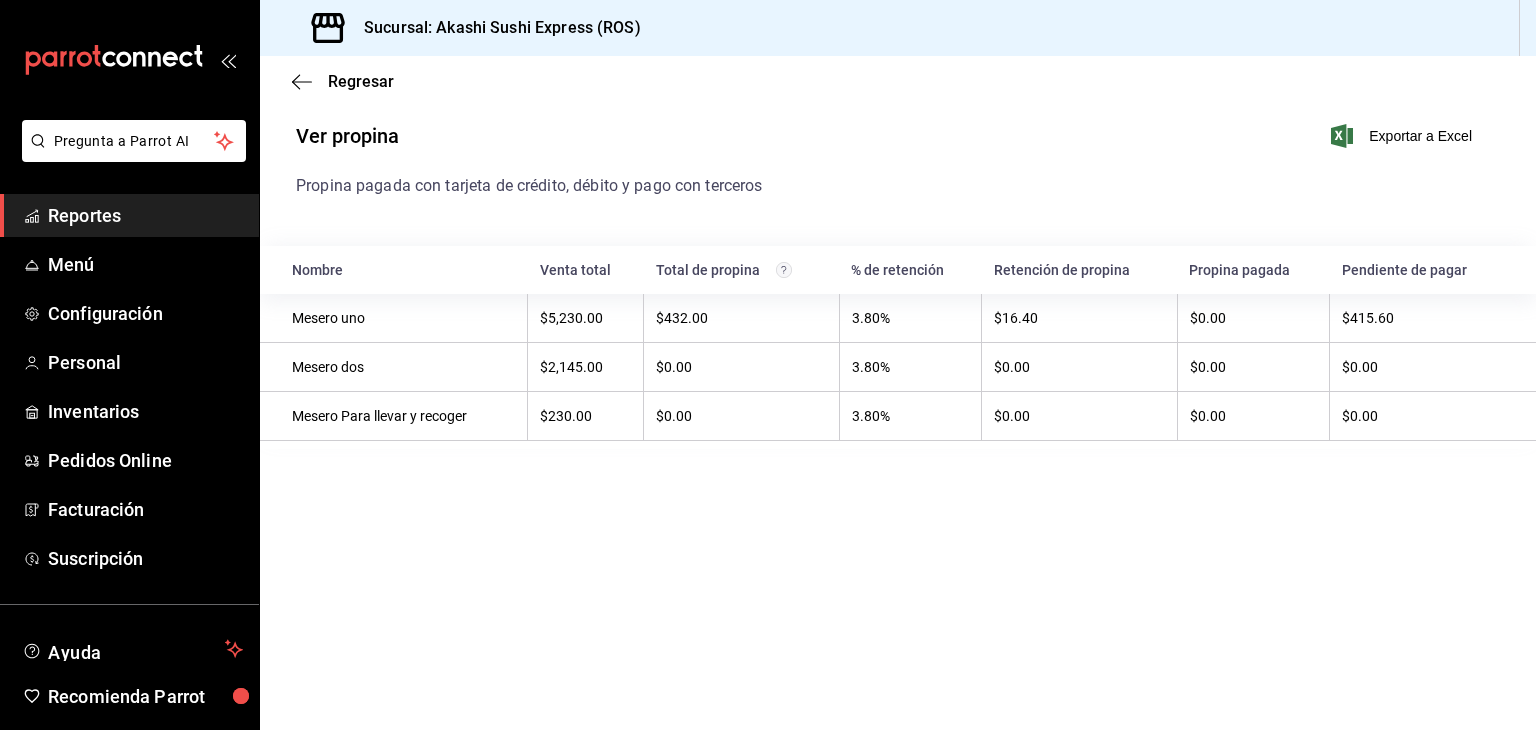 click on "Reportes" at bounding box center [145, 215] 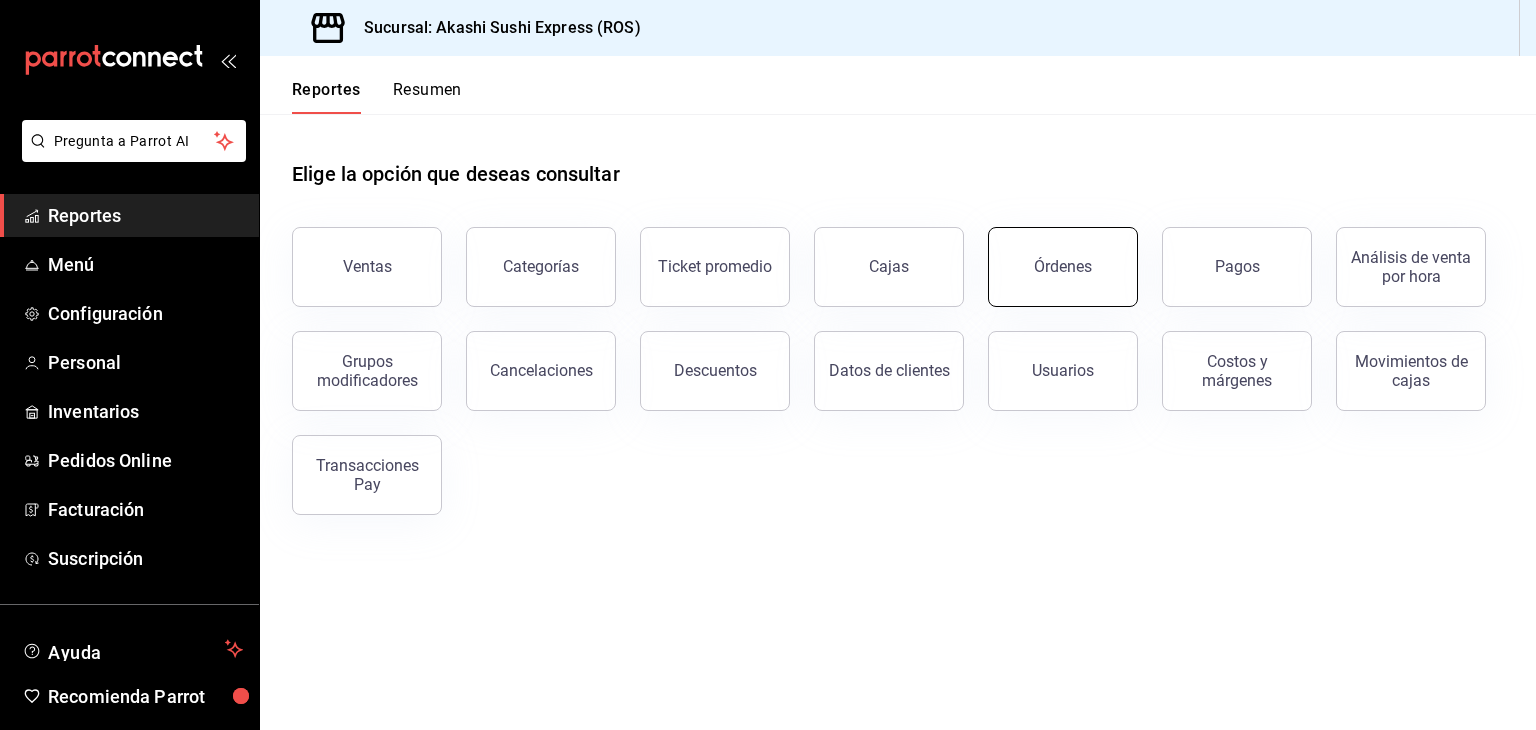click on "Órdenes" at bounding box center [1063, 267] 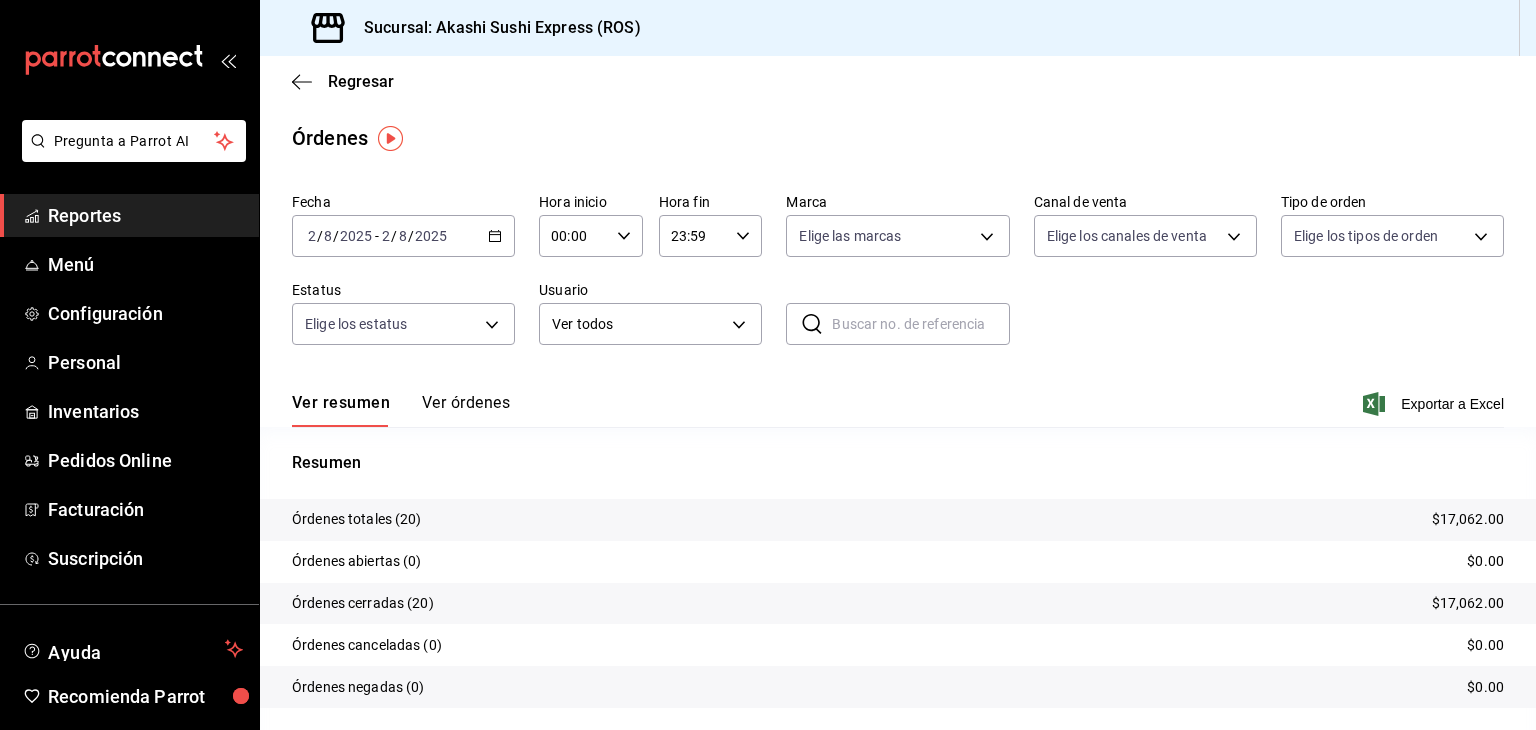 click 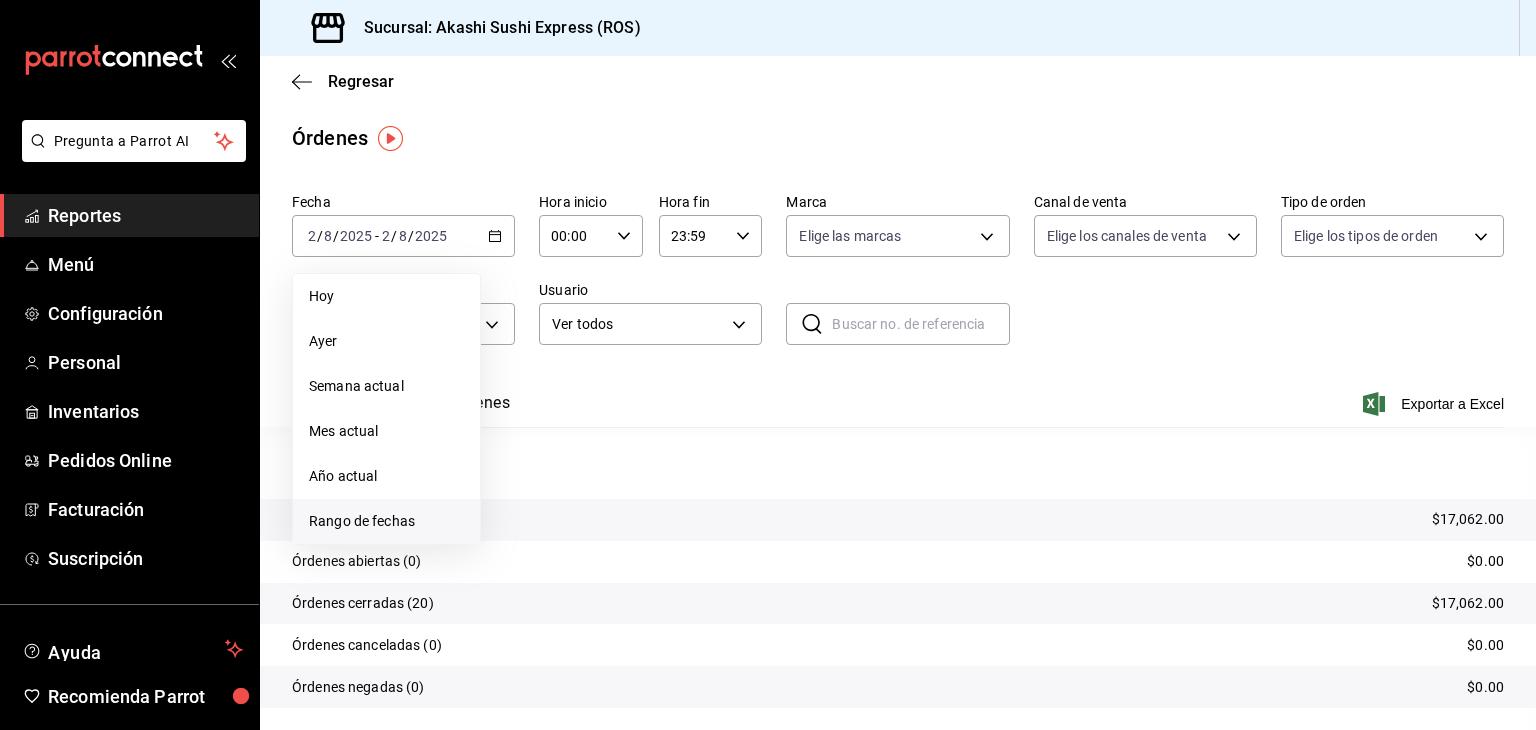click on "Rango de fechas" at bounding box center (386, 521) 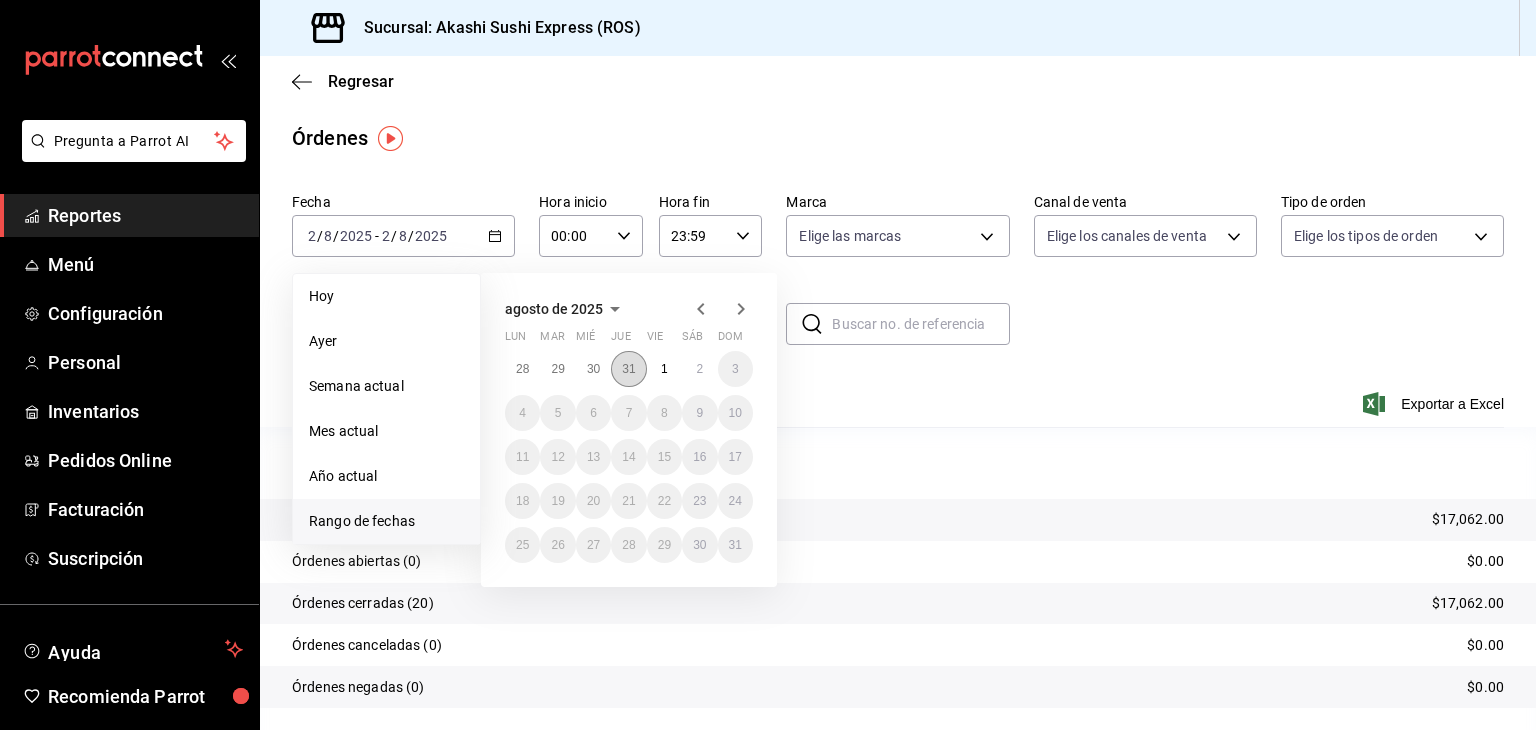 click on "31" at bounding box center (628, 369) 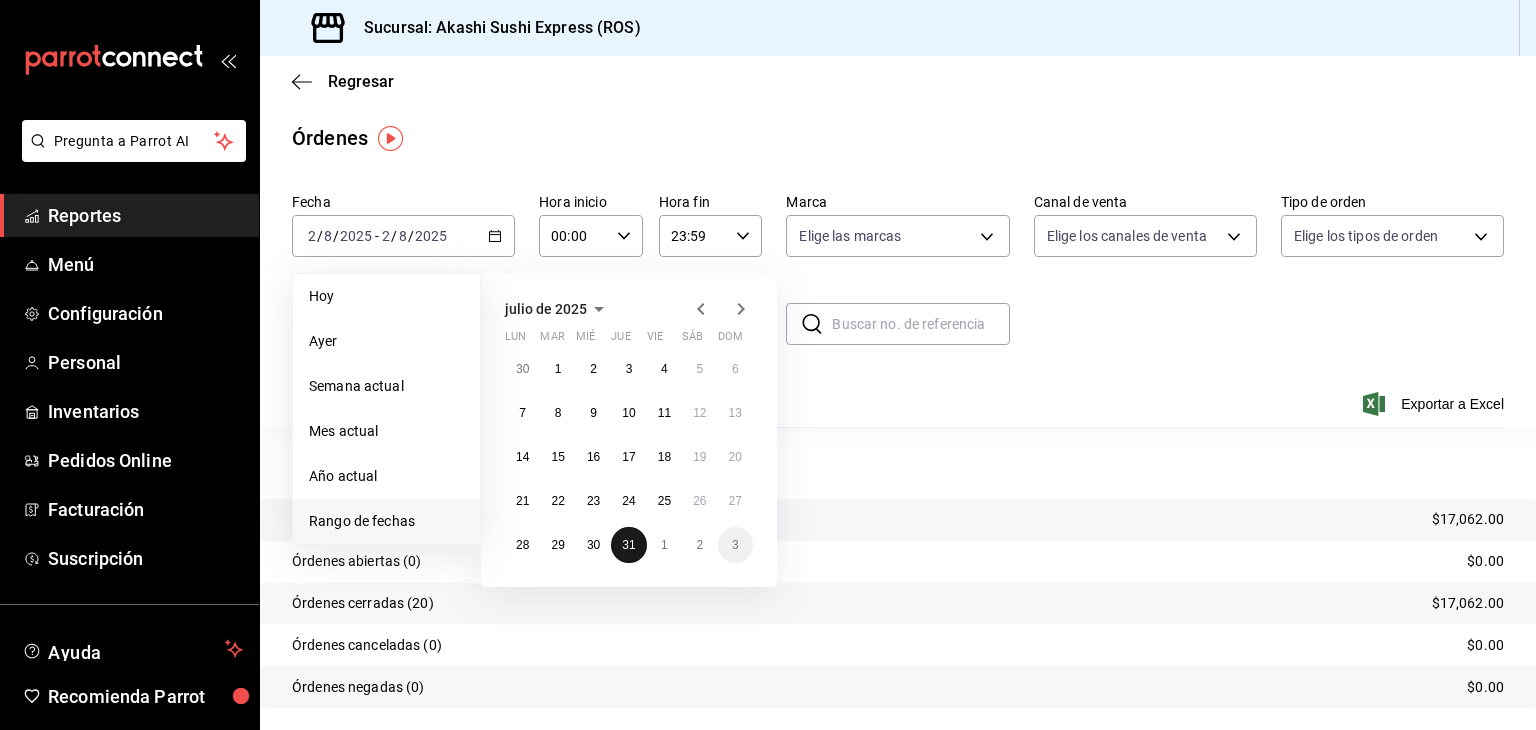 click on "31" at bounding box center [628, 545] 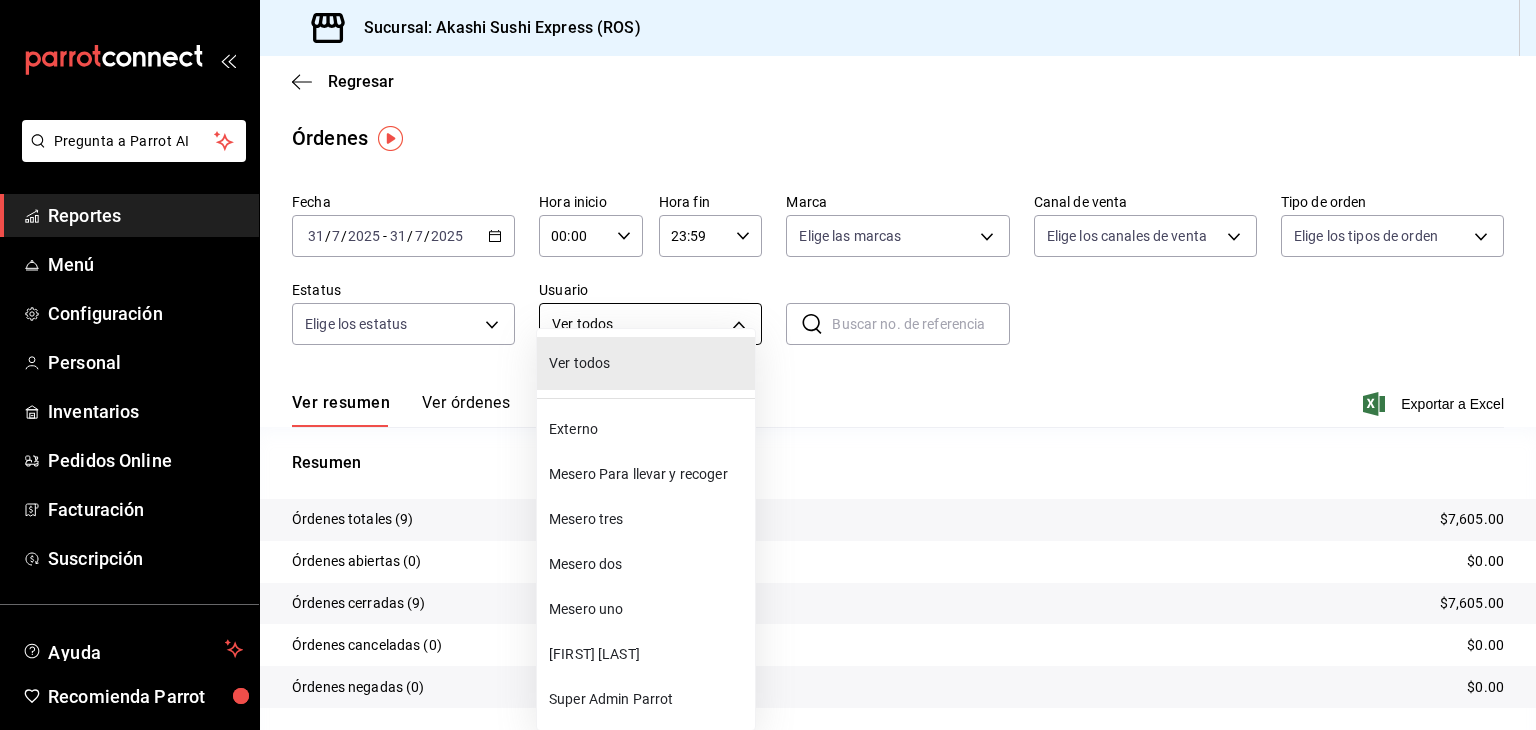 click on "Pregunta a Parrot AI Reportes   Menú   Configuración   Personal   Inventarios   Pedidos Online   Facturación   Suscripción   Ayuda Recomienda Parrot   [FIRST] [LAST]   Sugerir nueva función   Sucursal: Akashi Sushi Express (ROS) Regresar Órdenes Fecha 2025-07-31 31 / 7 / 2025 - 2025-07-31 31 / 7 / 2025 Hora inicio 00:00 Hora inicio Hora fin 23:59 Hora fin Marca Elige las marcas Canal de venta Elige los canales de venta Tipo de orden Elige los tipos de orden Estatus Elige los estatus Usuario Ver todos ALL ​ ​ Ver resumen Ver órdenes Exportar a Excel Resumen Órdenes totales (9) $[AMOUNT] Órdenes abiertas (0) $[AMOUNT] Órdenes cerradas (9) $[AMOUNT] Órdenes canceladas (0) $[AMOUNT] Órdenes negadas (0) $[AMOUNT] ¿Quieres ver el consumo promedio por orden y comensal? Ve al reporte de Ticket promedio Pregunta a Parrot AI Reportes   Menú   Configuración   Personal   Inventarios   Pedidos Online   Facturación   Suscripción   Ayuda Recomienda Parrot   [FIRST] [LAST]   Sugerir nueva función   Ver video tutorial" at bounding box center [768, 365] 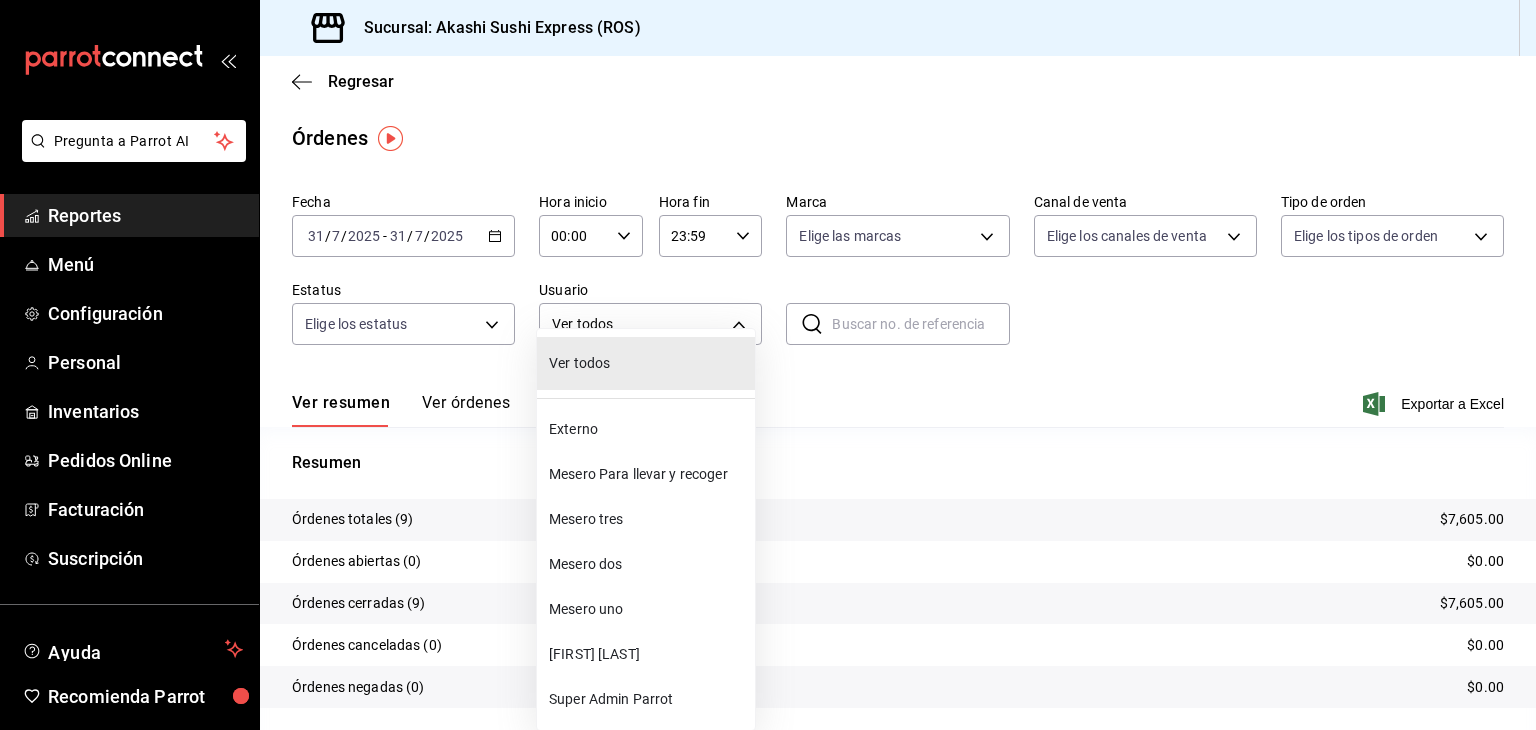 click on "Mesero dos" at bounding box center [648, 564] 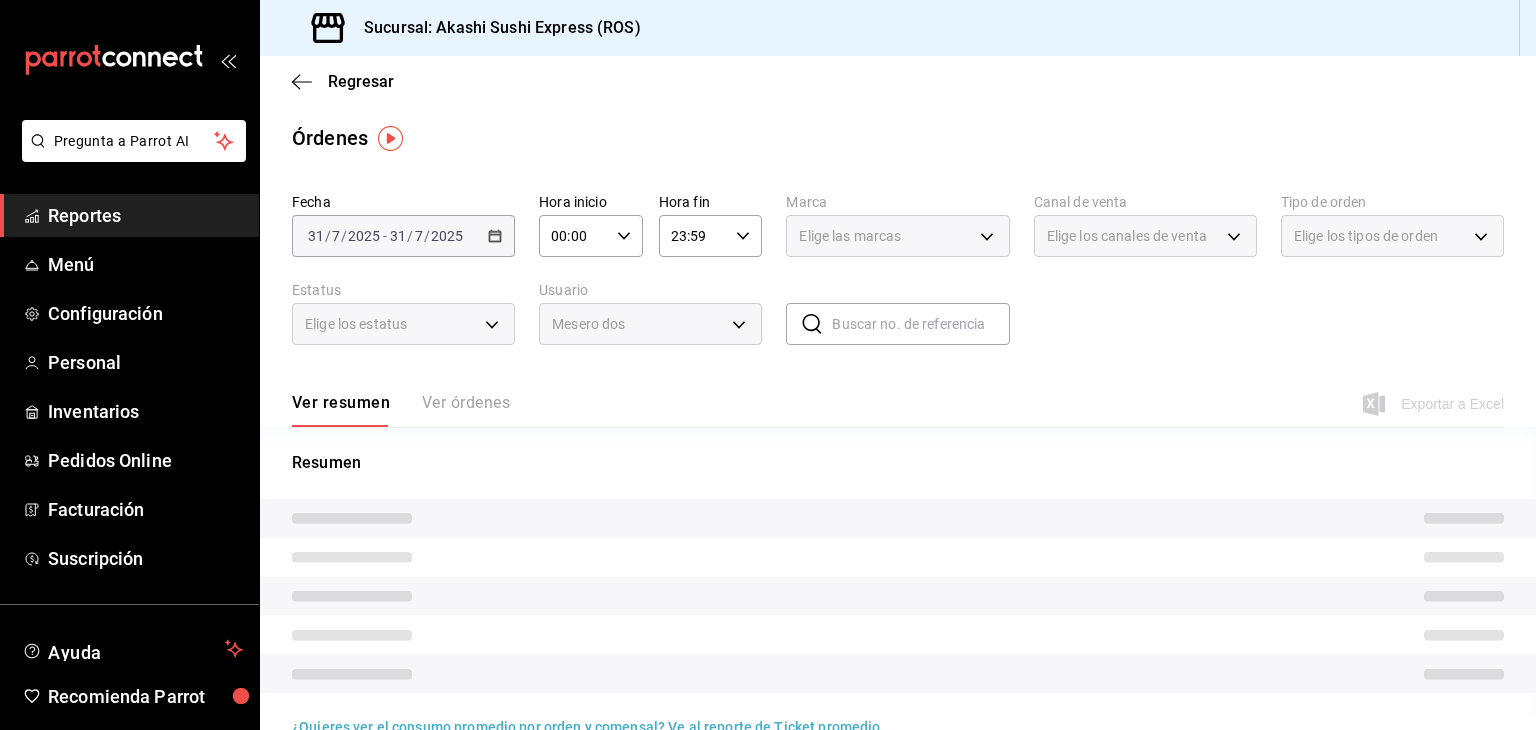 type on "[UUID]" 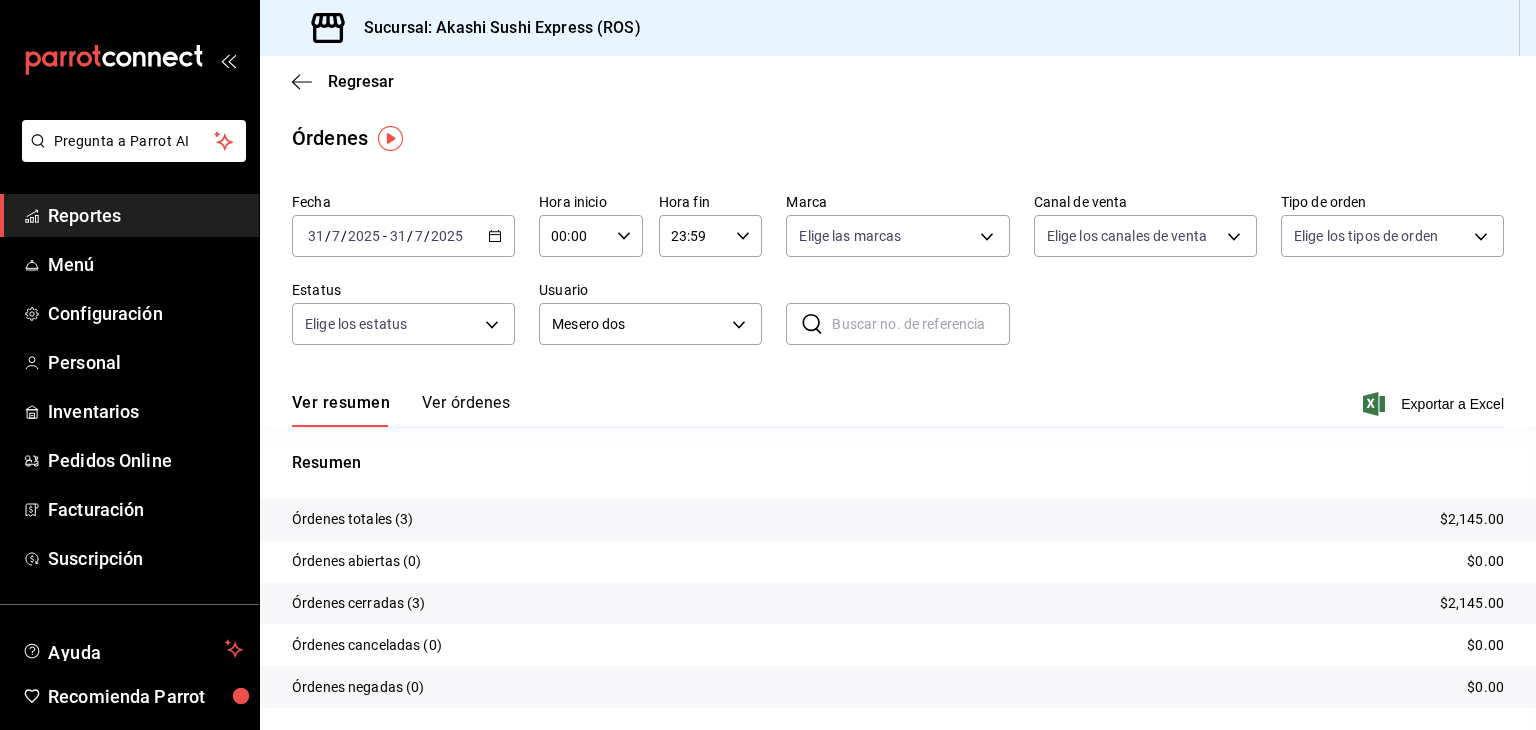 click on "Ver órdenes" at bounding box center [466, 410] 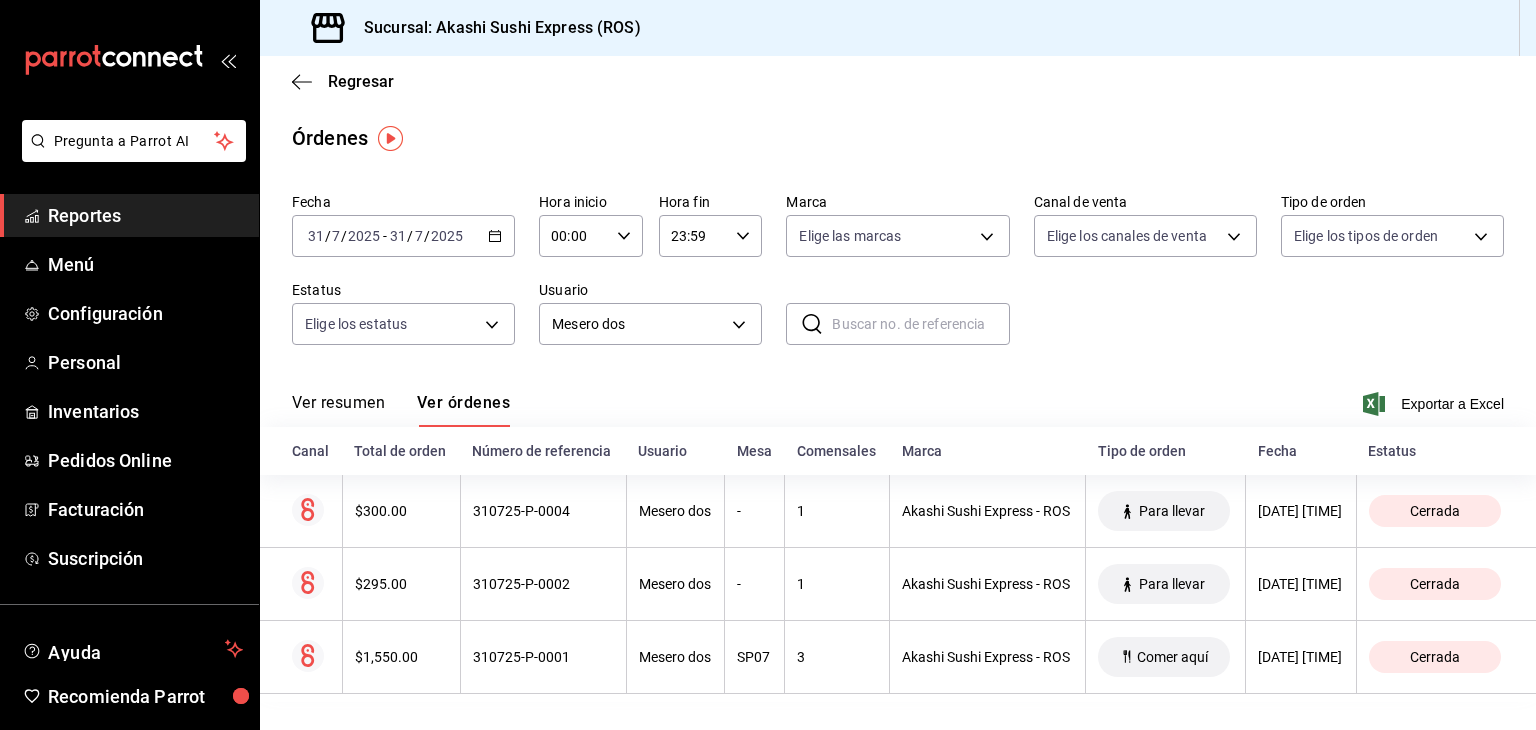 scroll, scrollTop: 21, scrollLeft: 0, axis: vertical 